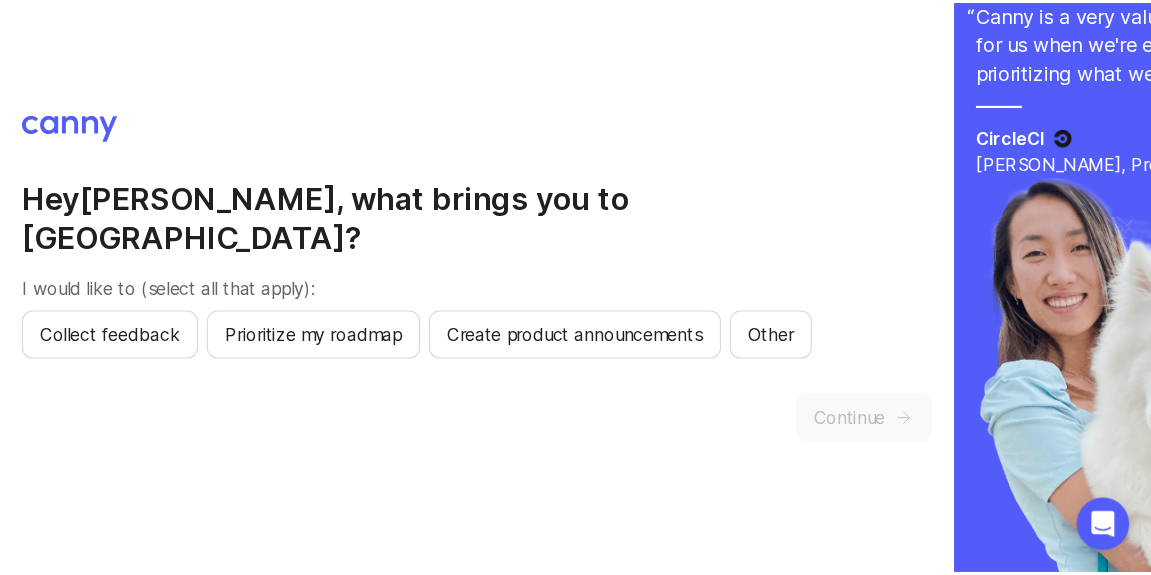 scroll, scrollTop: 0, scrollLeft: 0, axis: both 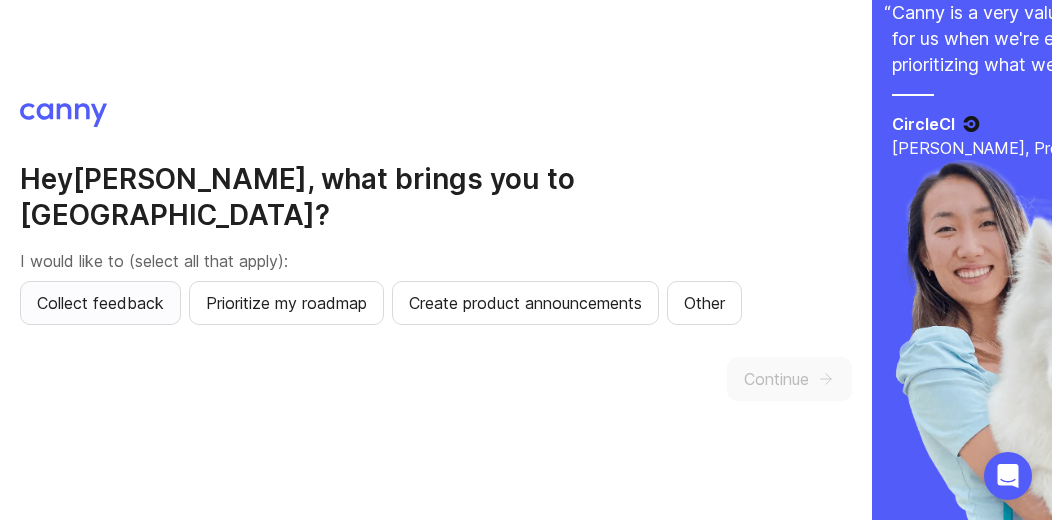 click on "Collect feedback" at bounding box center (100, 303) 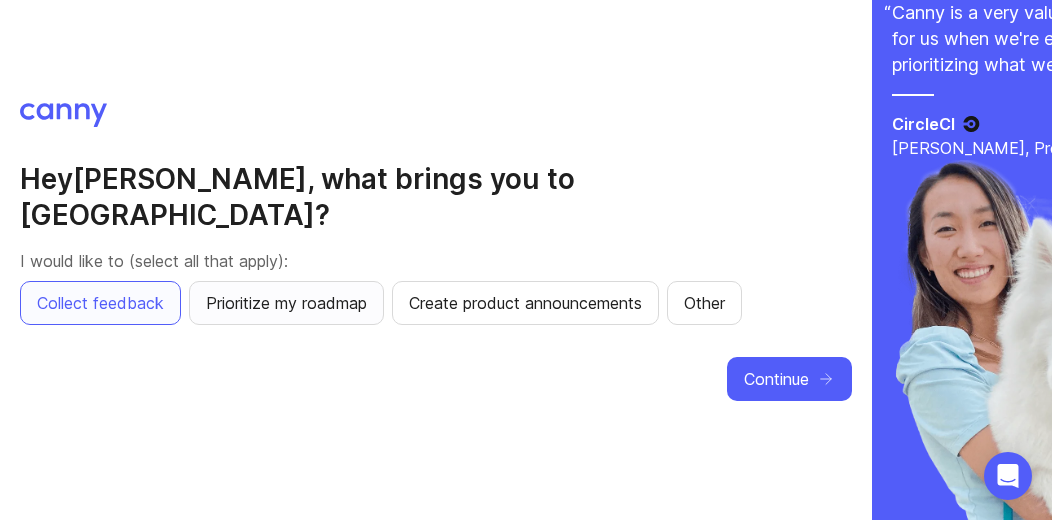 click on "Prioritize my roadmap" at bounding box center (286, 303) 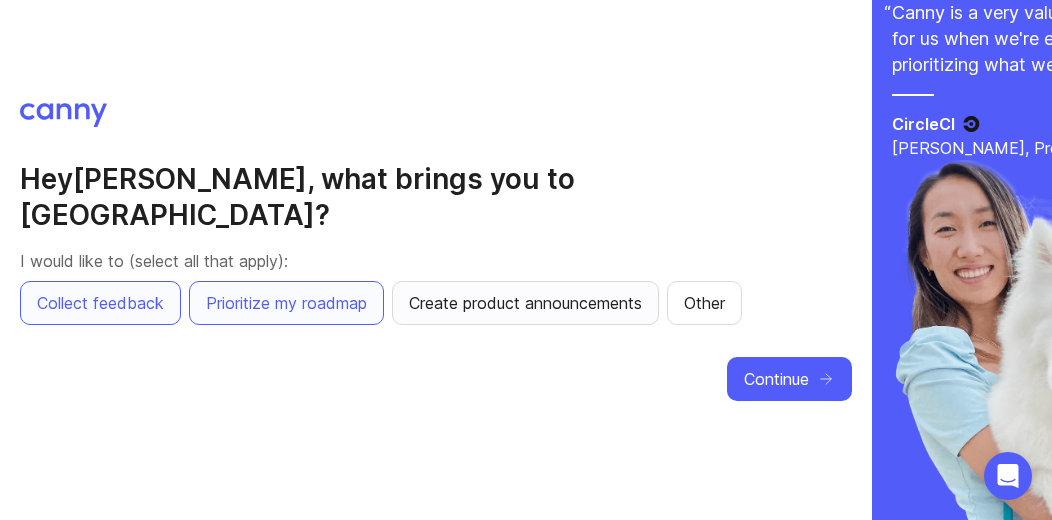 click on "Create product announcements" at bounding box center (525, 303) 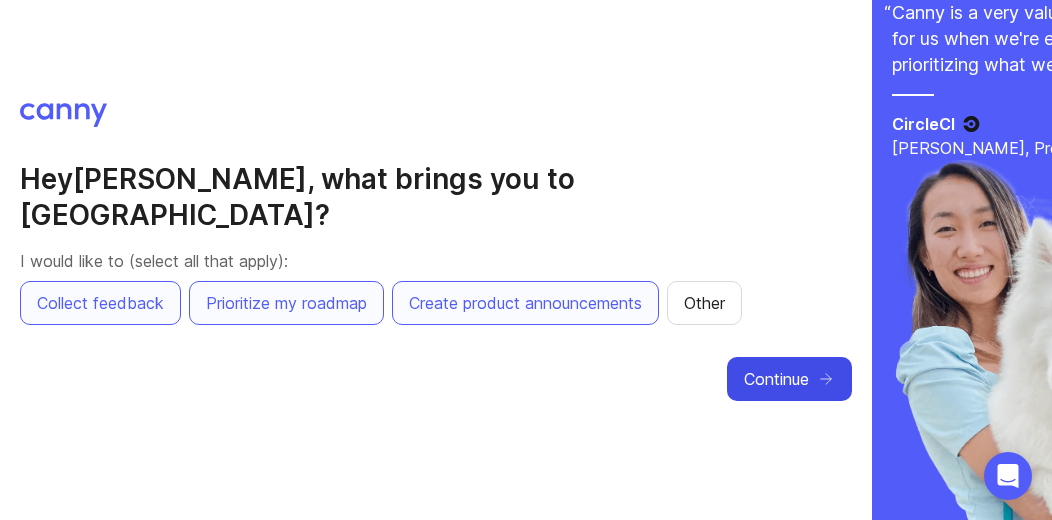 click on "Continue" at bounding box center [789, 379] 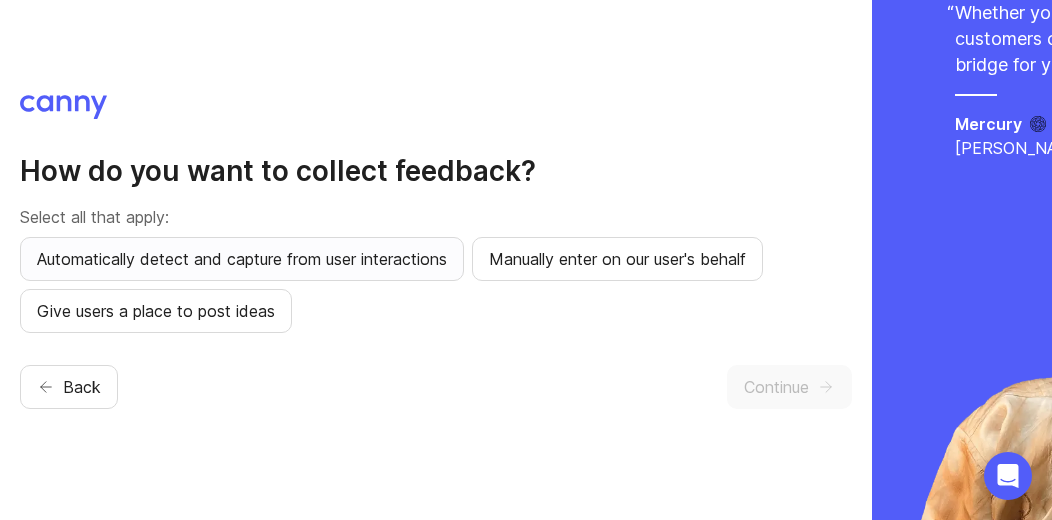 drag, startPoint x: 319, startPoint y: 263, endPoint x: 483, endPoint y: 284, distance: 165.33905 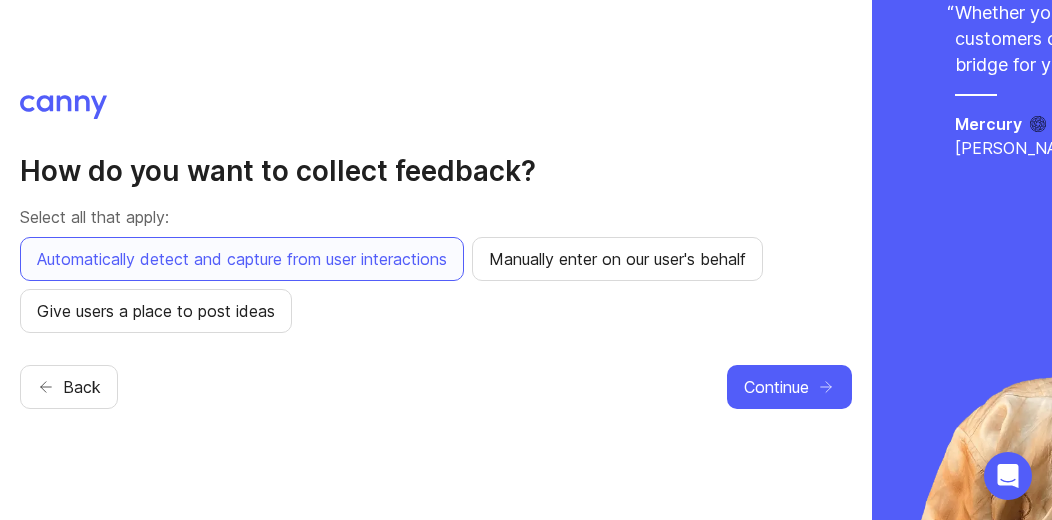 drag, startPoint x: 575, startPoint y: 283, endPoint x: 562, endPoint y: 282, distance: 13.038404 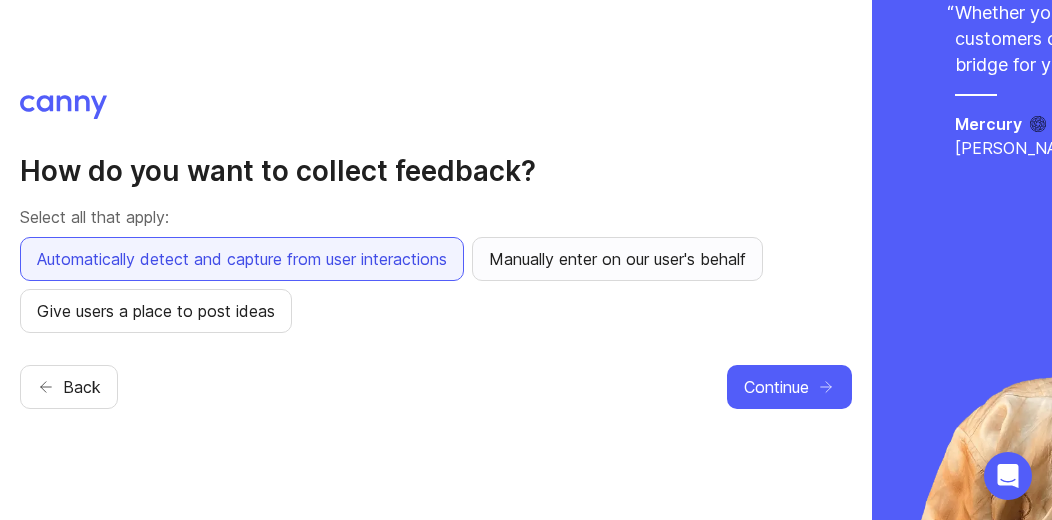 drag, startPoint x: 565, startPoint y: 258, endPoint x: 332, endPoint y: 280, distance: 234.03632 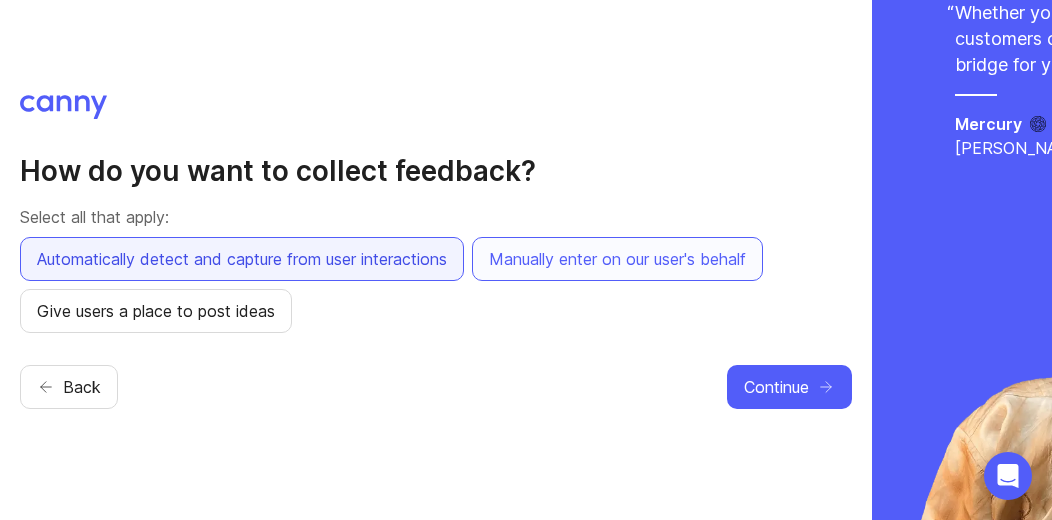 click on "Automatically detect and capture from user interactions" at bounding box center [242, 259] 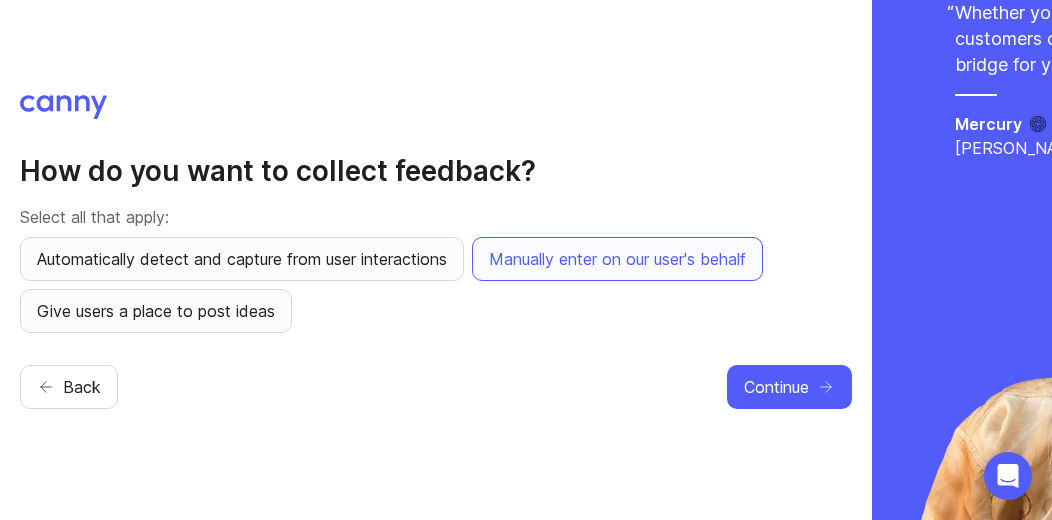 drag, startPoint x: 245, startPoint y: 320, endPoint x: 292, endPoint y: 267, distance: 70.837845 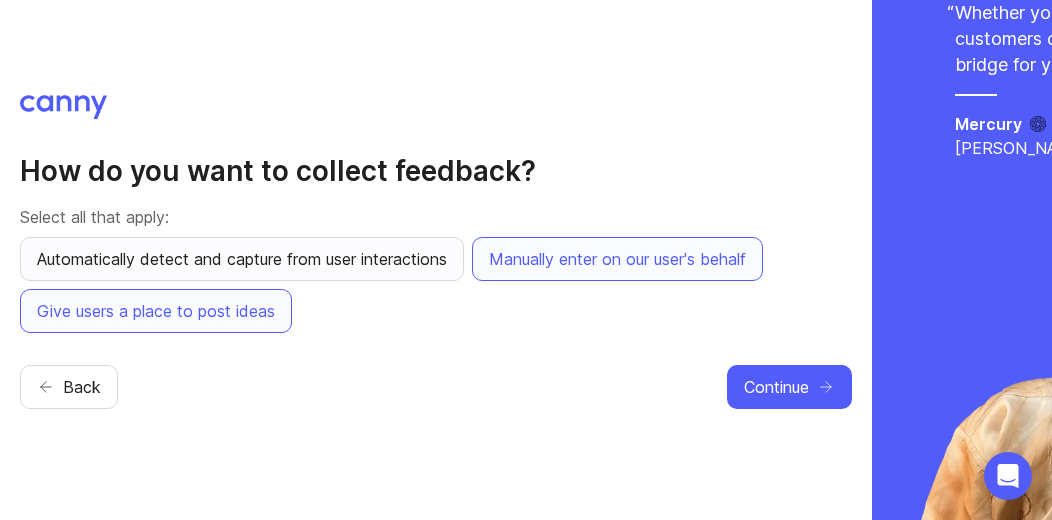 click on "Automatically detect and capture from user interactions" at bounding box center (242, 259) 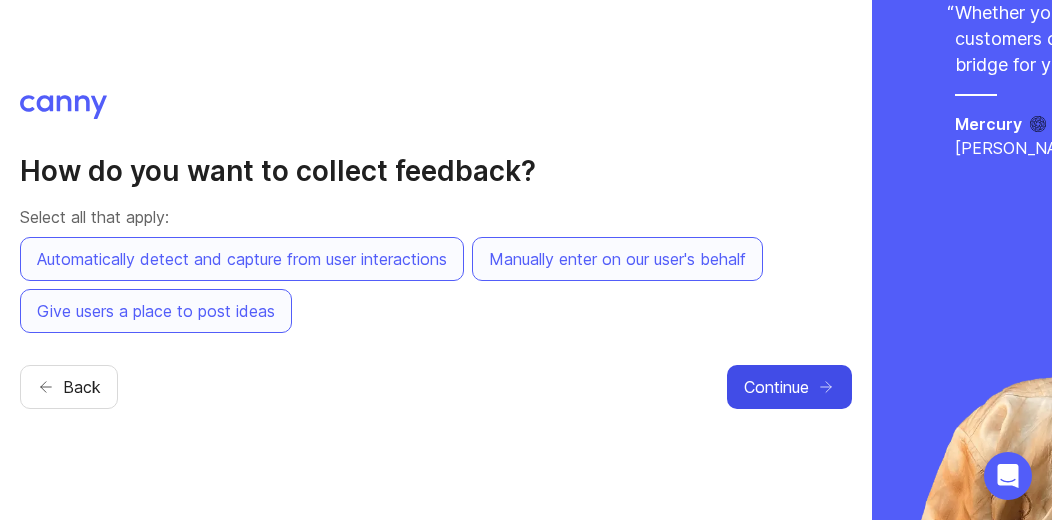click on "Continue" at bounding box center [776, 387] 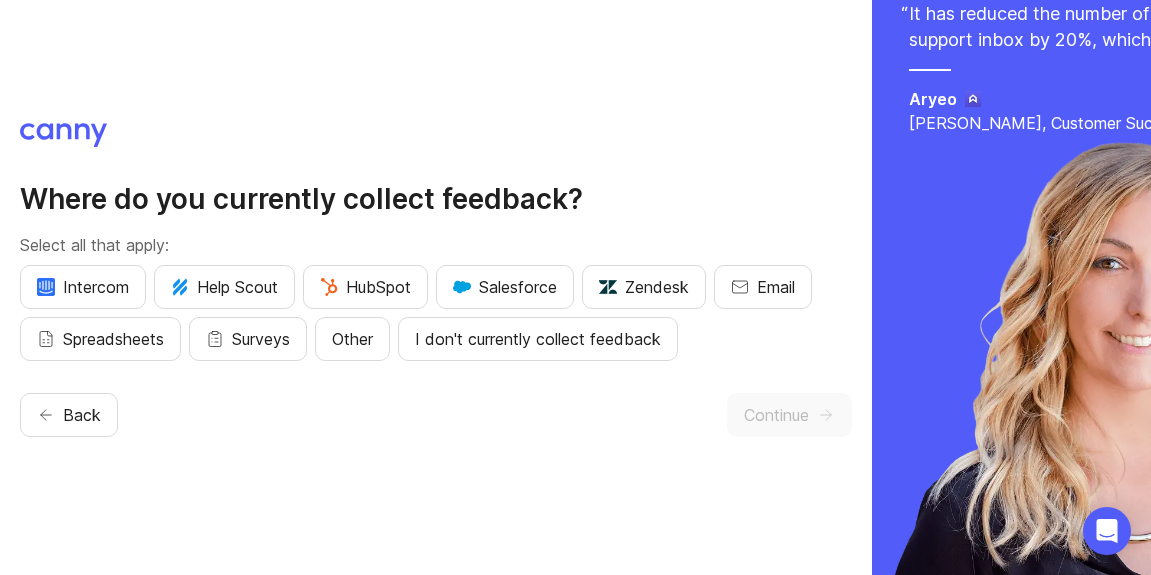 scroll, scrollTop: 27, scrollLeft: 0, axis: vertical 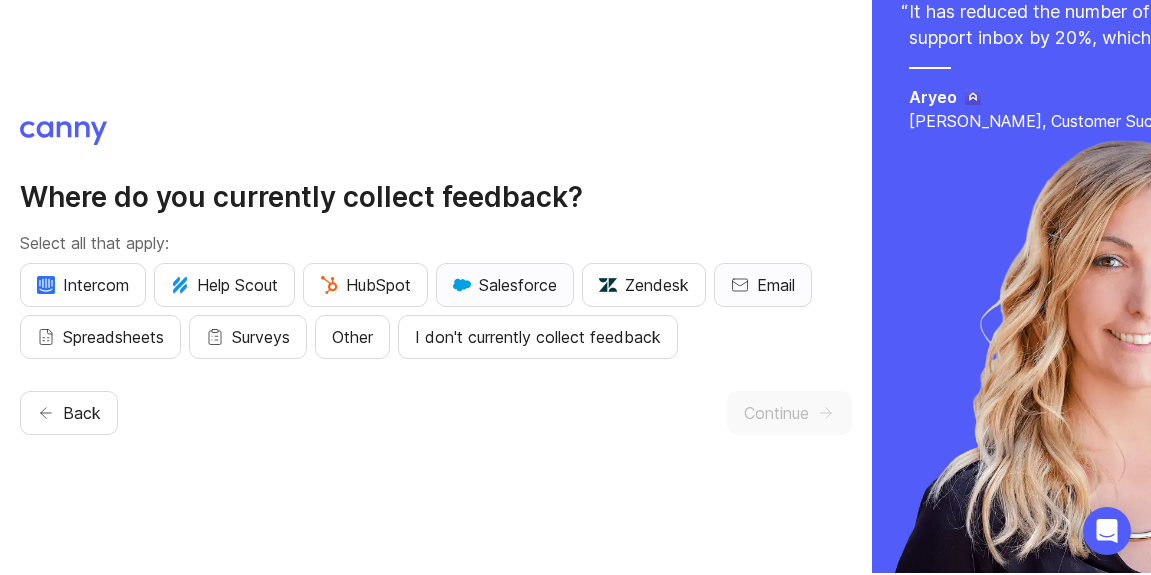 drag, startPoint x: 764, startPoint y: 271, endPoint x: 458, endPoint y: 270, distance: 306.00165 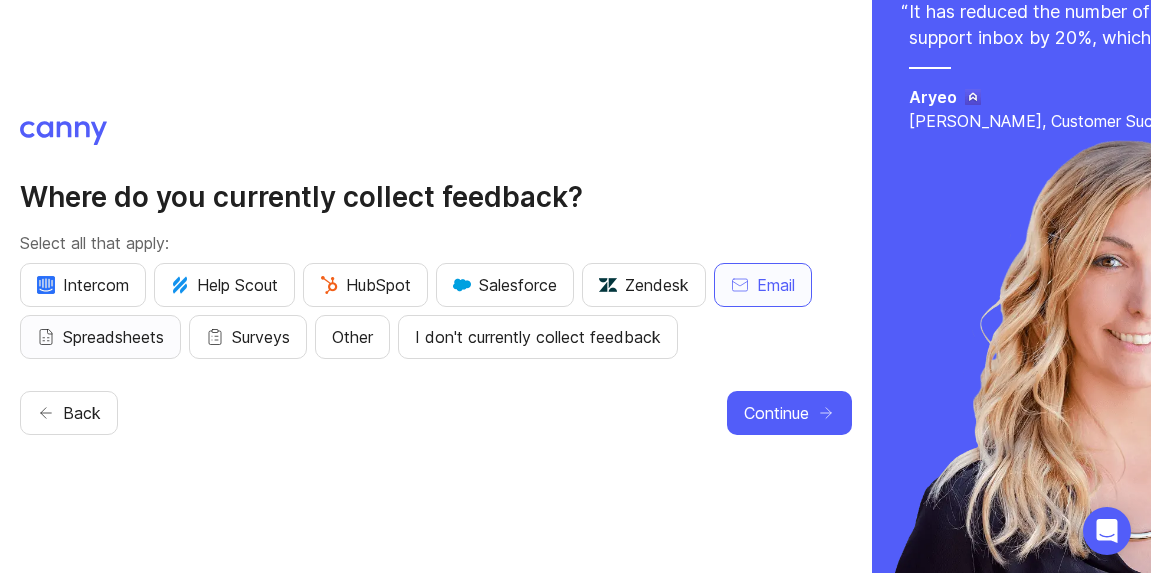 click on "Spreadsheets" at bounding box center [113, 337] 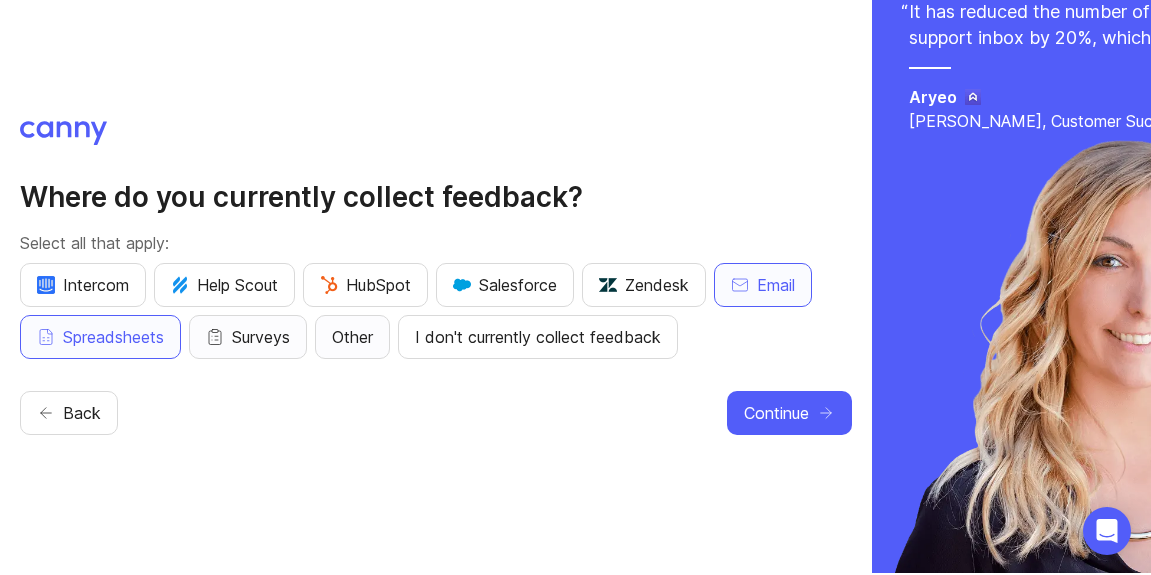 drag, startPoint x: 258, startPoint y: 312, endPoint x: 389, endPoint y: 320, distance: 131.24405 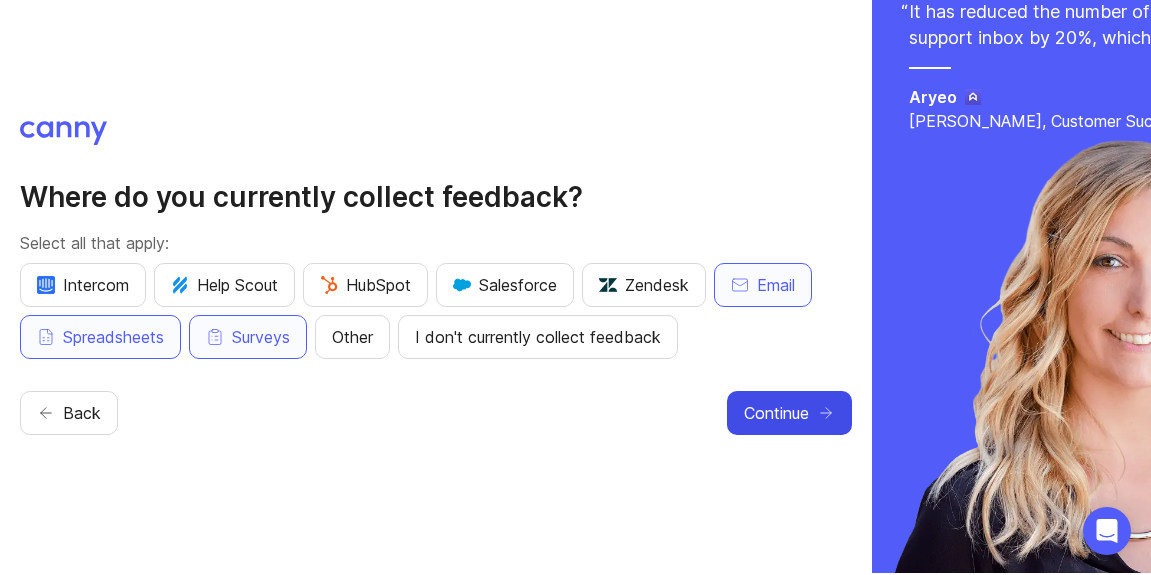 click on "Continue" at bounding box center [776, 413] 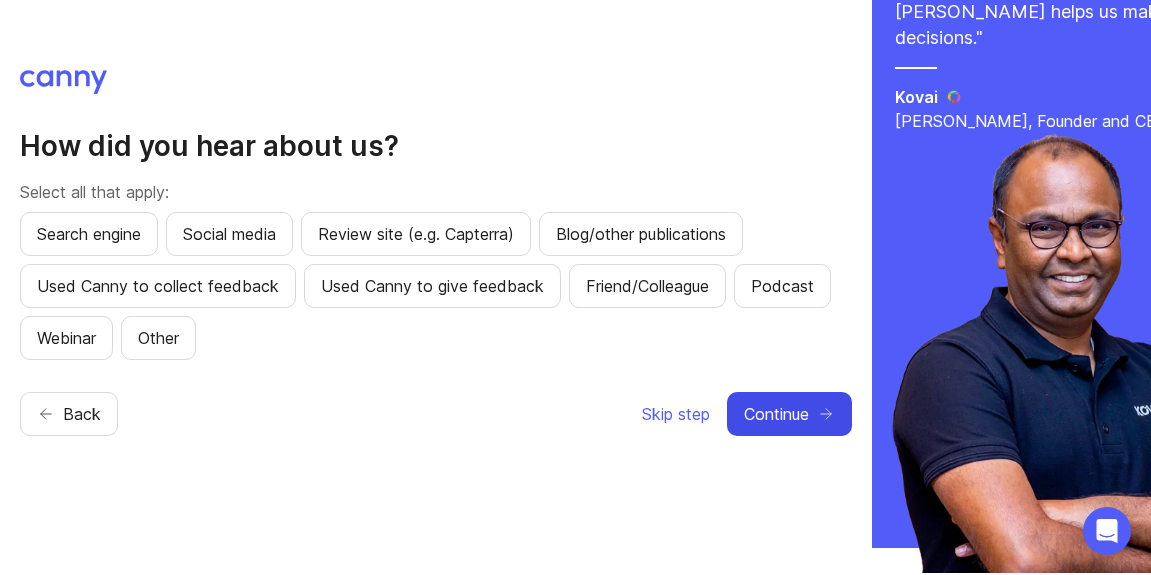 scroll, scrollTop: 0, scrollLeft: 0, axis: both 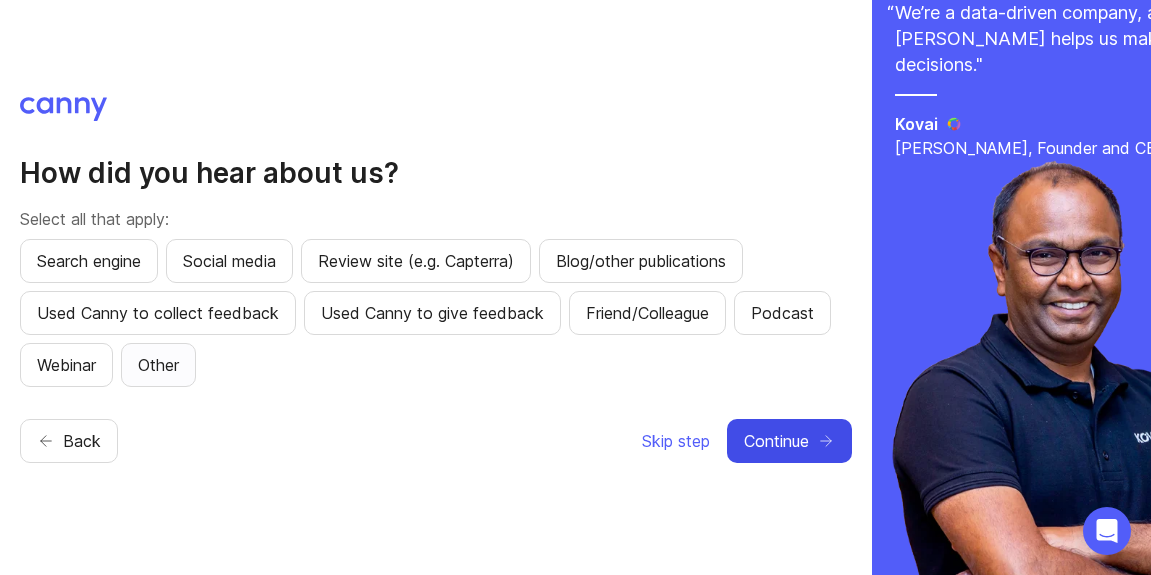 click on "Other" at bounding box center (158, 365) 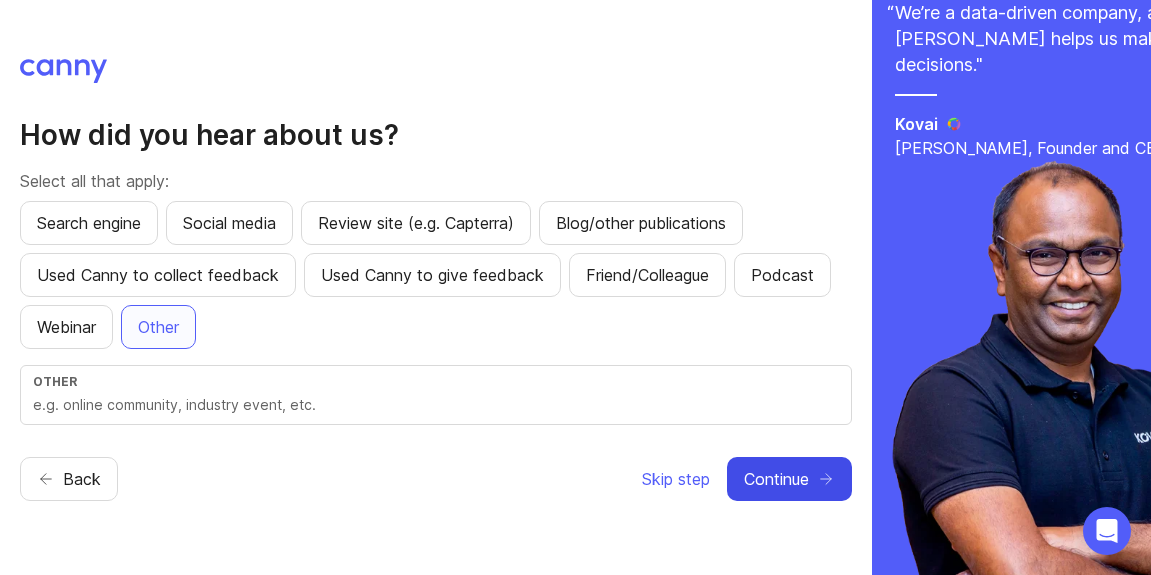 click at bounding box center [436, 405] 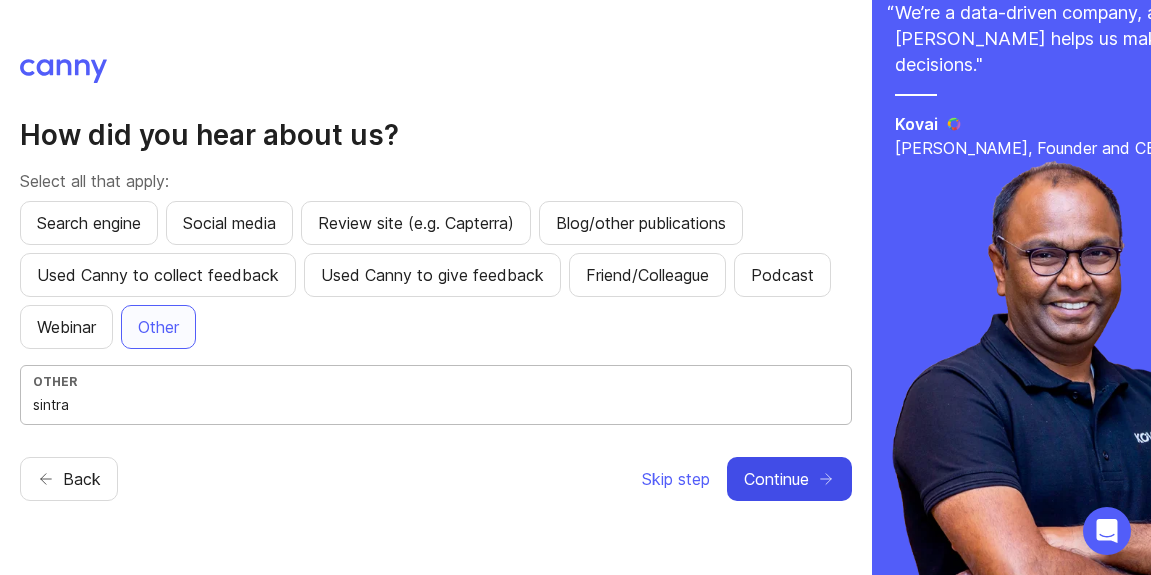 type on "sintra" 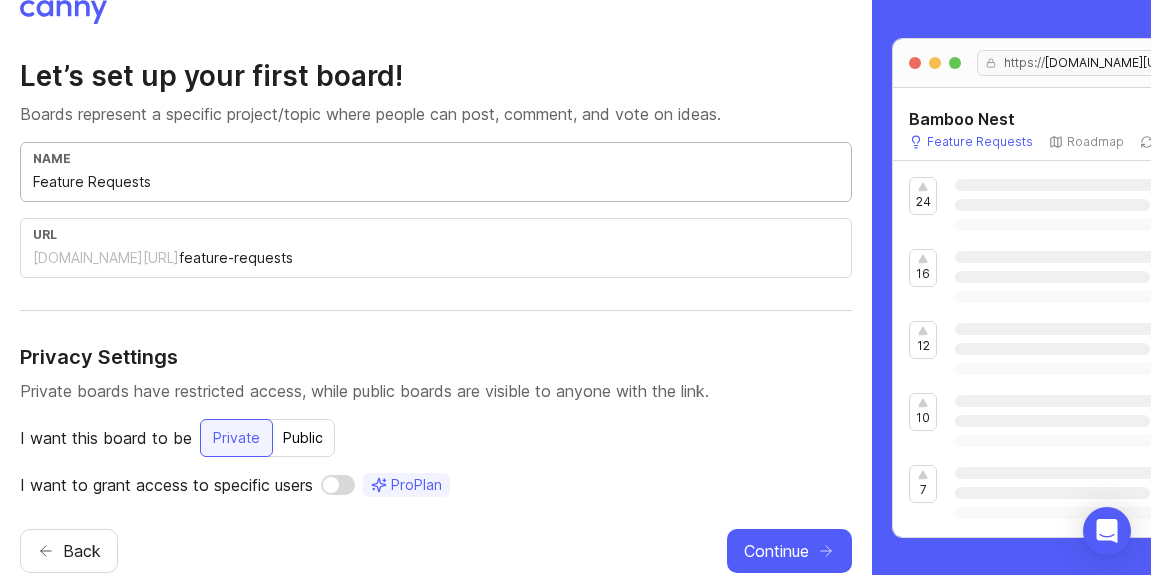 click on "Feature Requests" at bounding box center (436, 182) 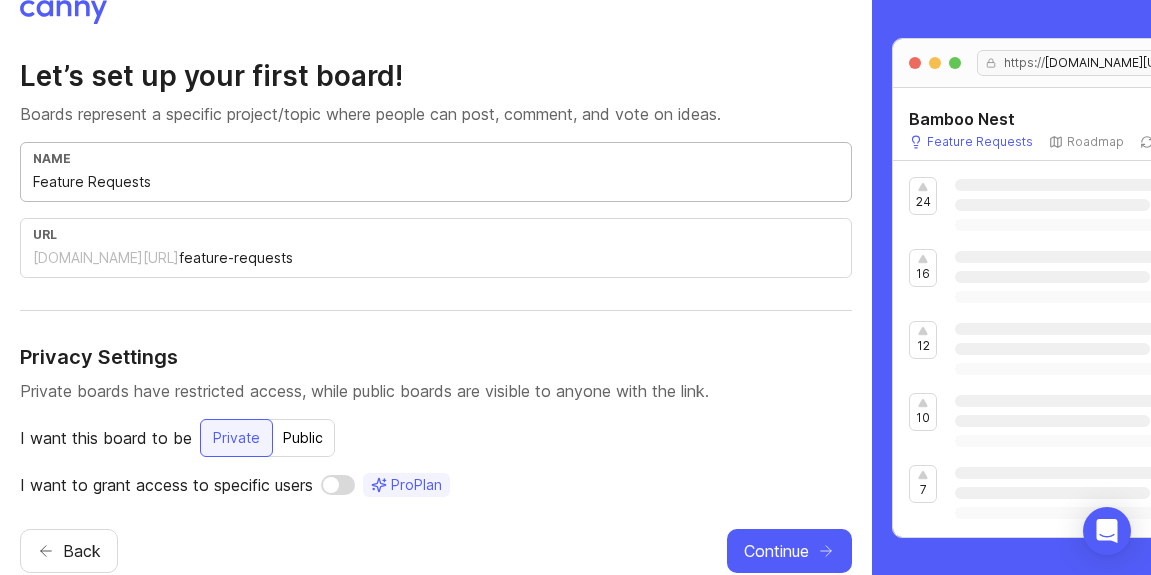 click on "bamboo-nest.canny.io/" at bounding box center [106, 258] 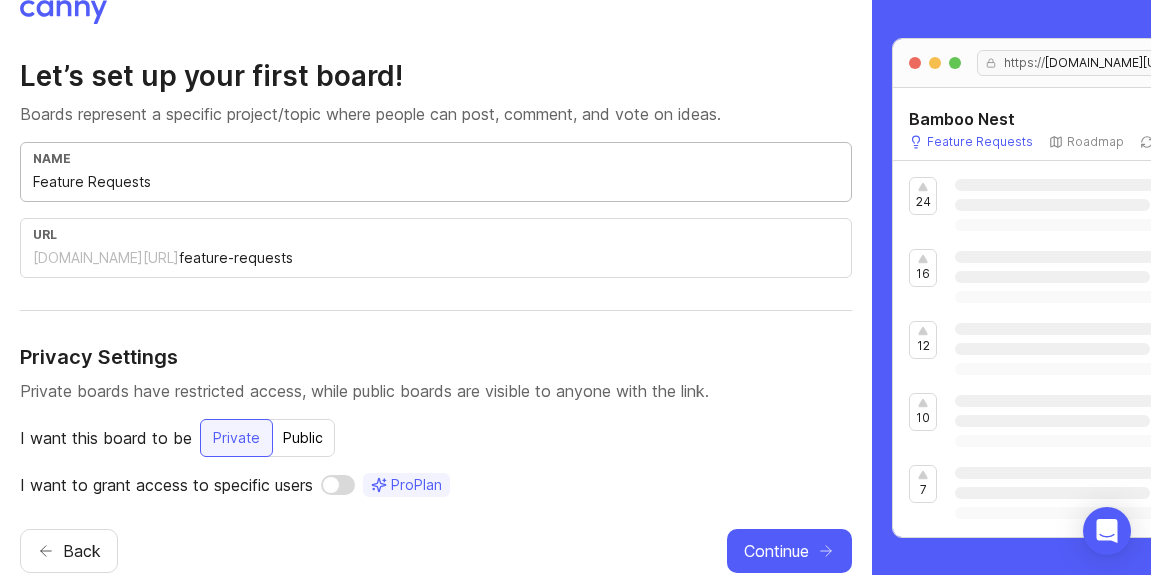 drag, startPoint x: 164, startPoint y: 180, endPoint x: -21, endPoint y: 176, distance: 185.04324 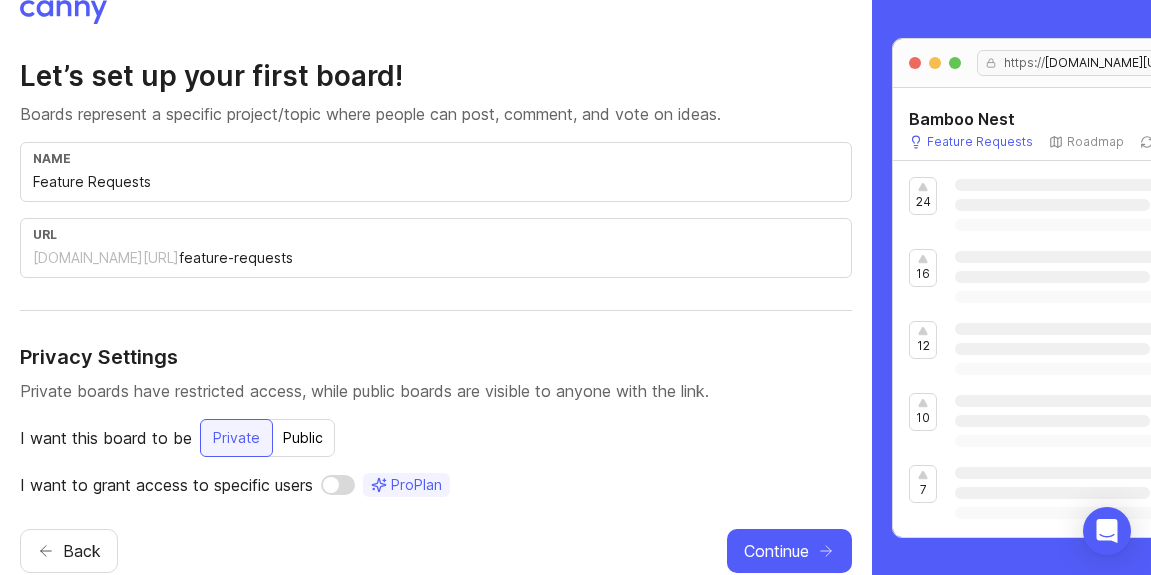 drag, startPoint x: 213, startPoint y: 169, endPoint x: 118, endPoint y: 174, distance: 95.131485 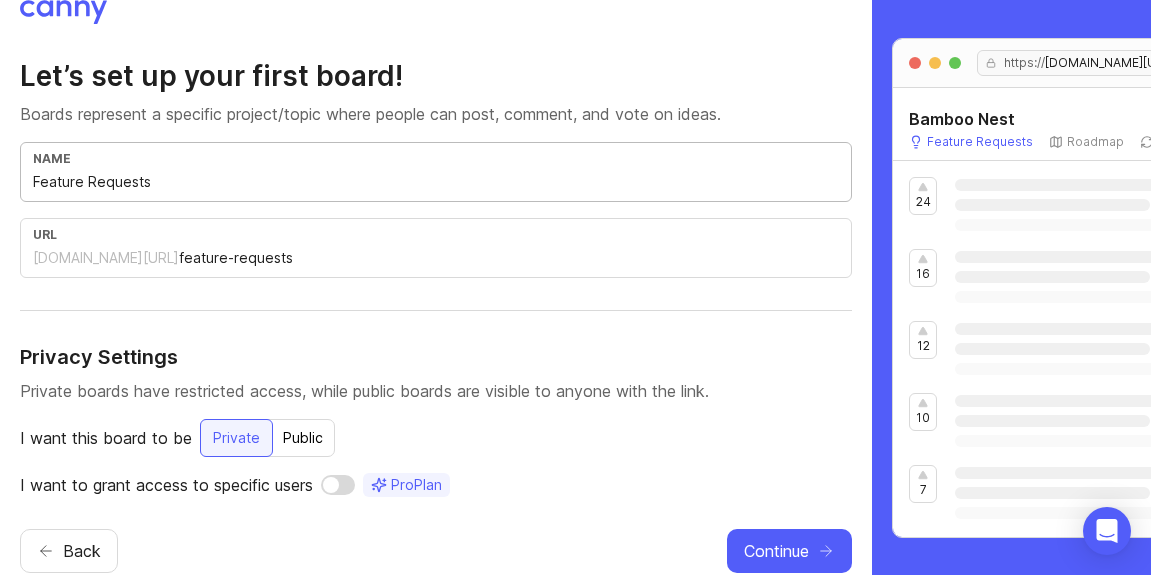 click on "Feature Requests" at bounding box center [436, 182] 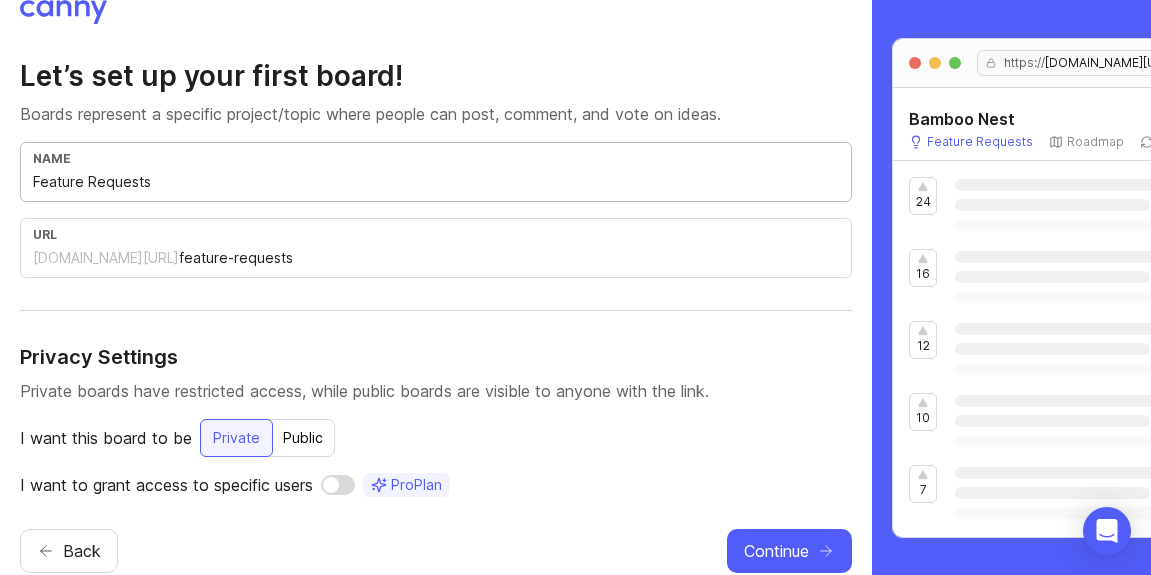 scroll, scrollTop: 14, scrollLeft: 0, axis: vertical 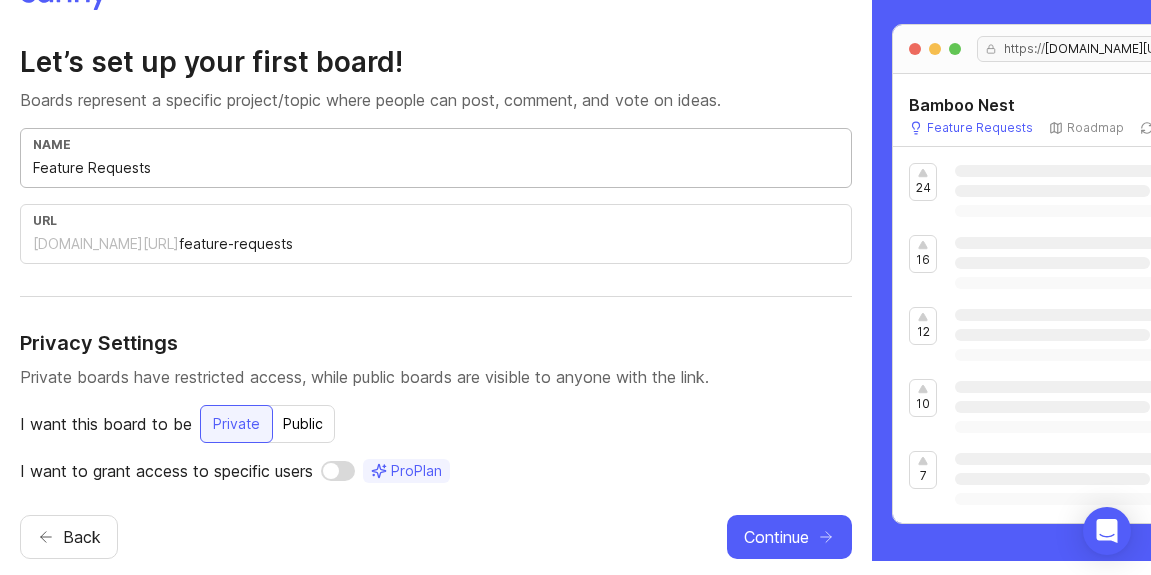 click on "Public" at bounding box center (303, 424) 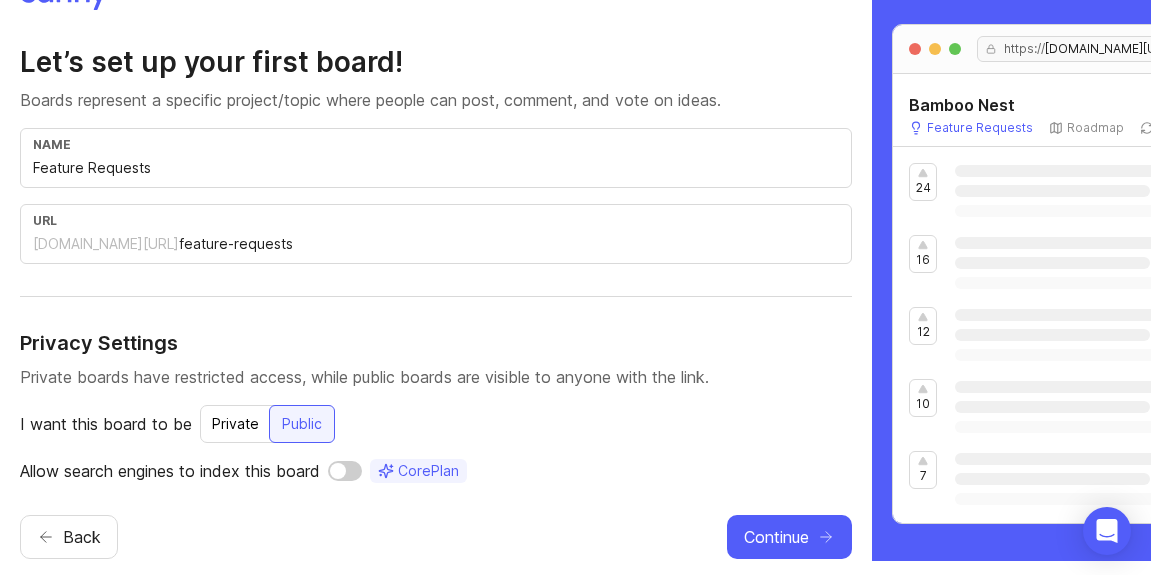 click at bounding box center (345, 471) 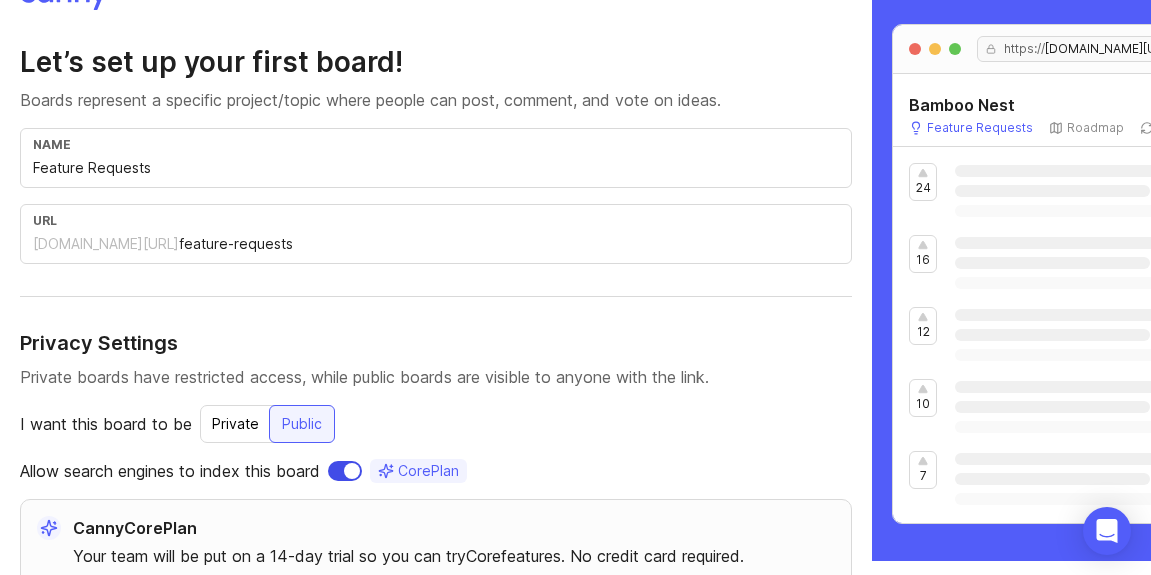scroll, scrollTop: 116, scrollLeft: 0, axis: vertical 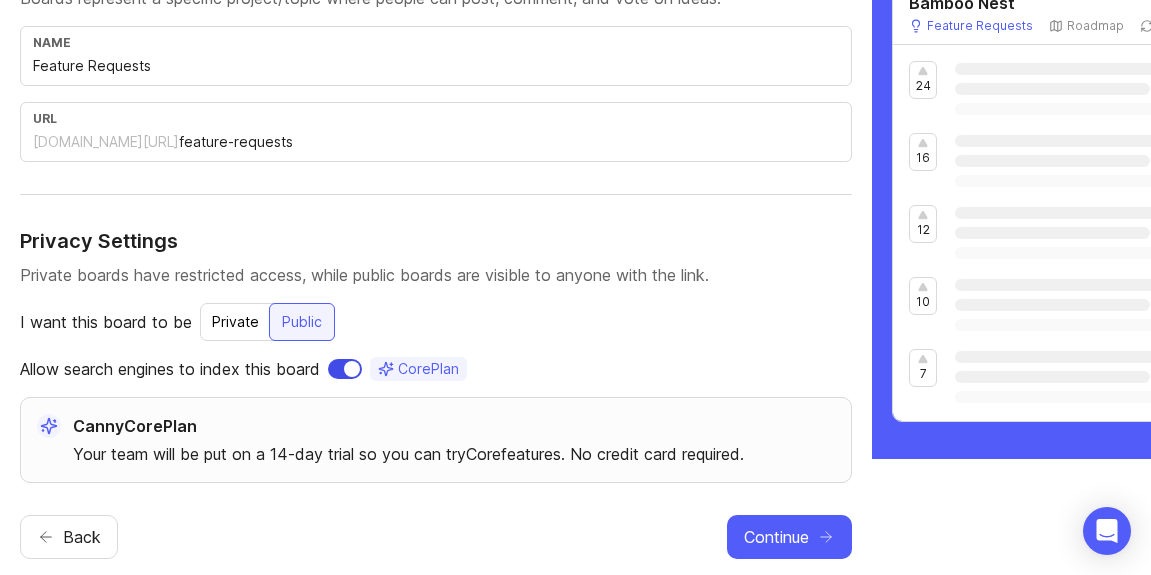 click at bounding box center (345, 369) 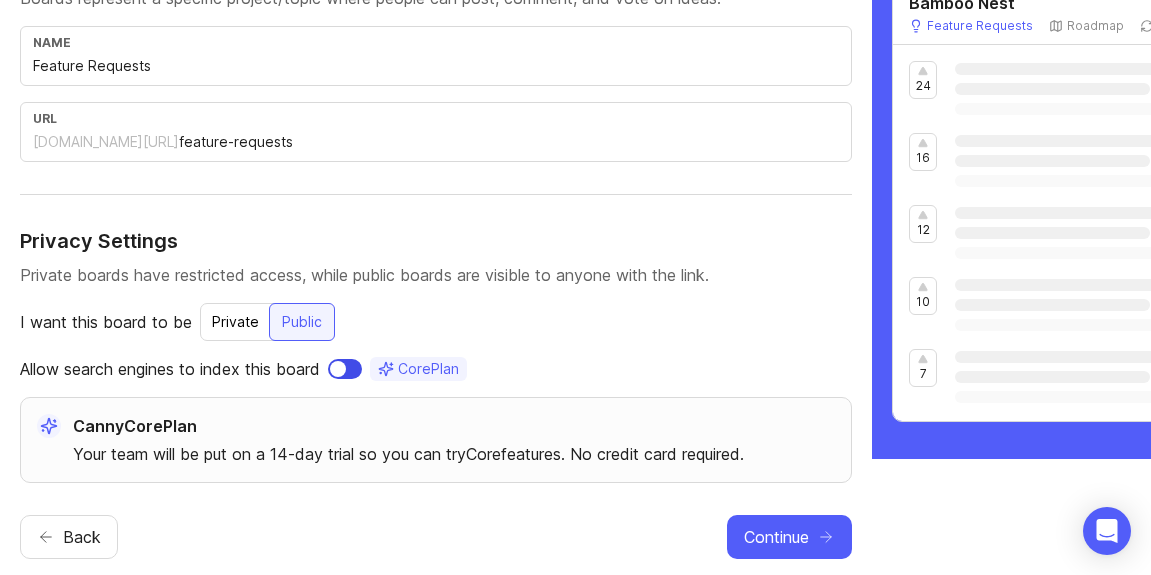 scroll, scrollTop: 14, scrollLeft: 0, axis: vertical 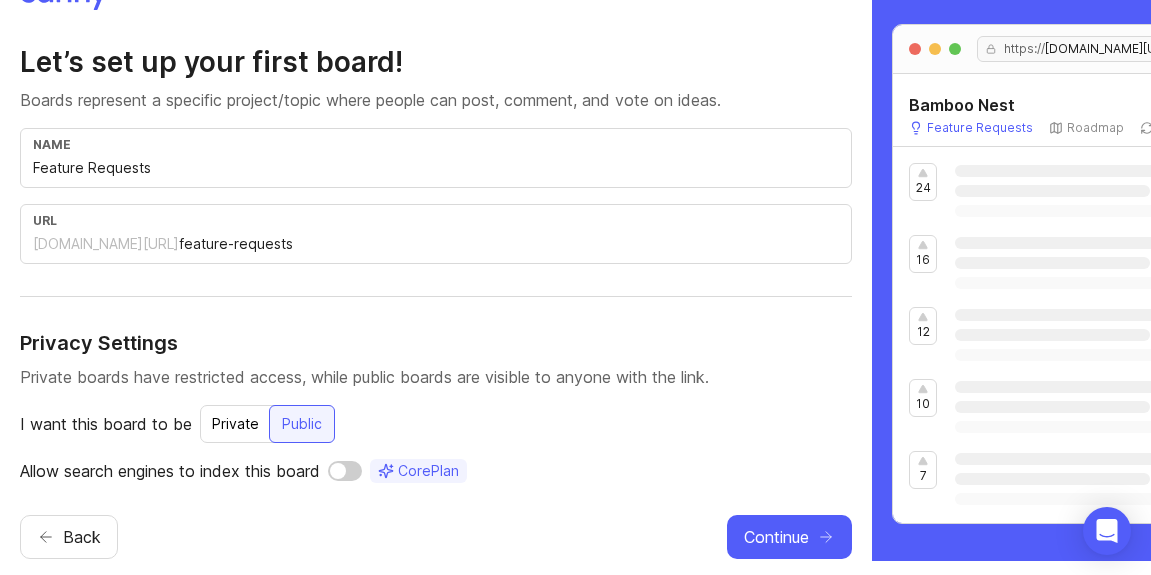 click at bounding box center (345, 471) 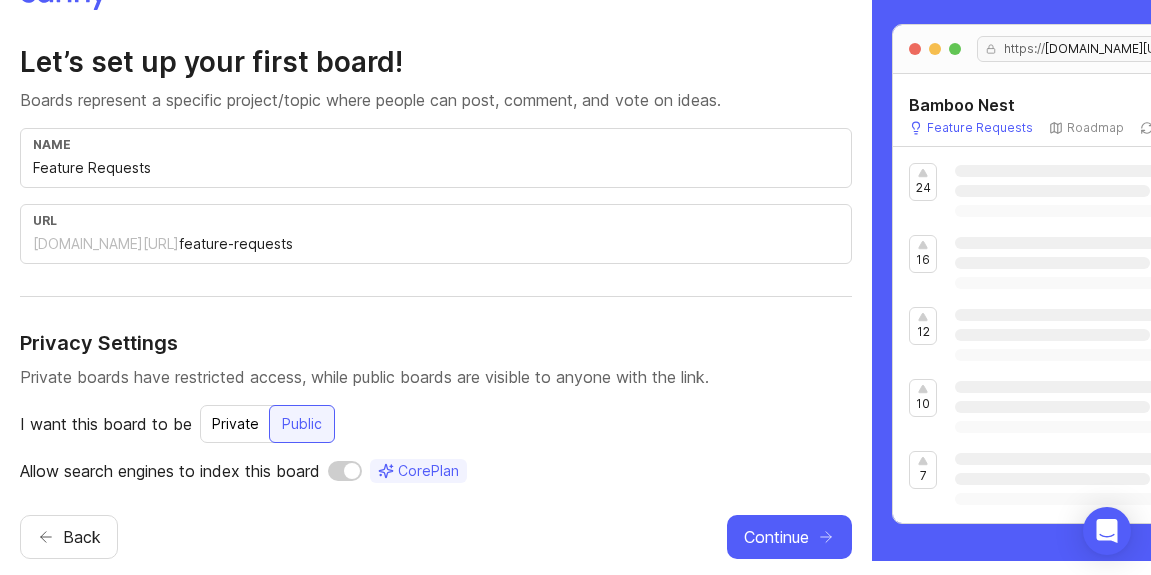 checkbox on "true" 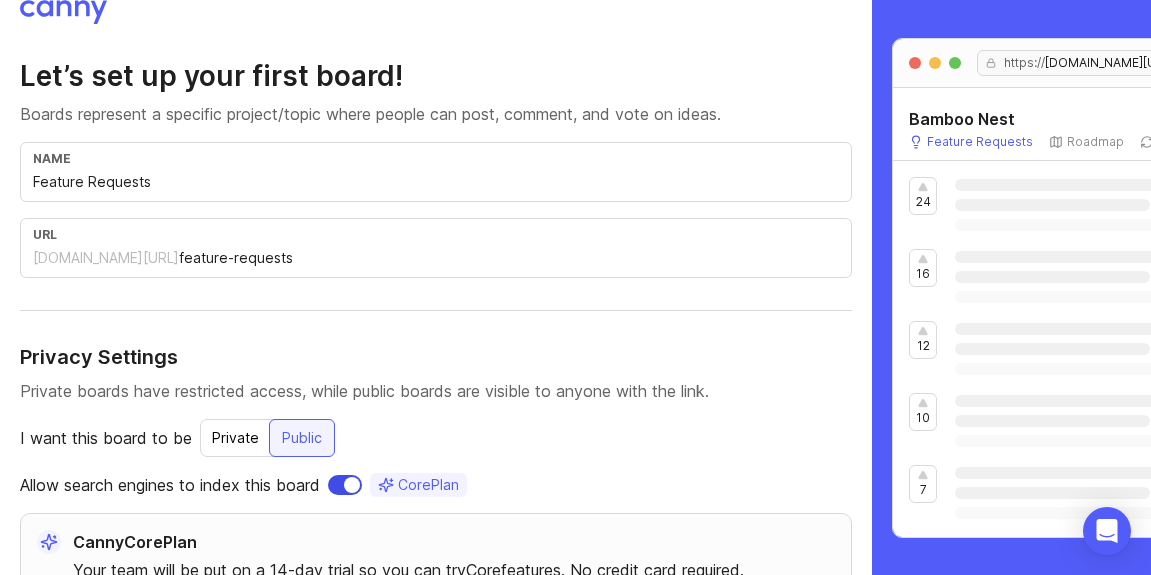 scroll, scrollTop: 116, scrollLeft: 0, axis: vertical 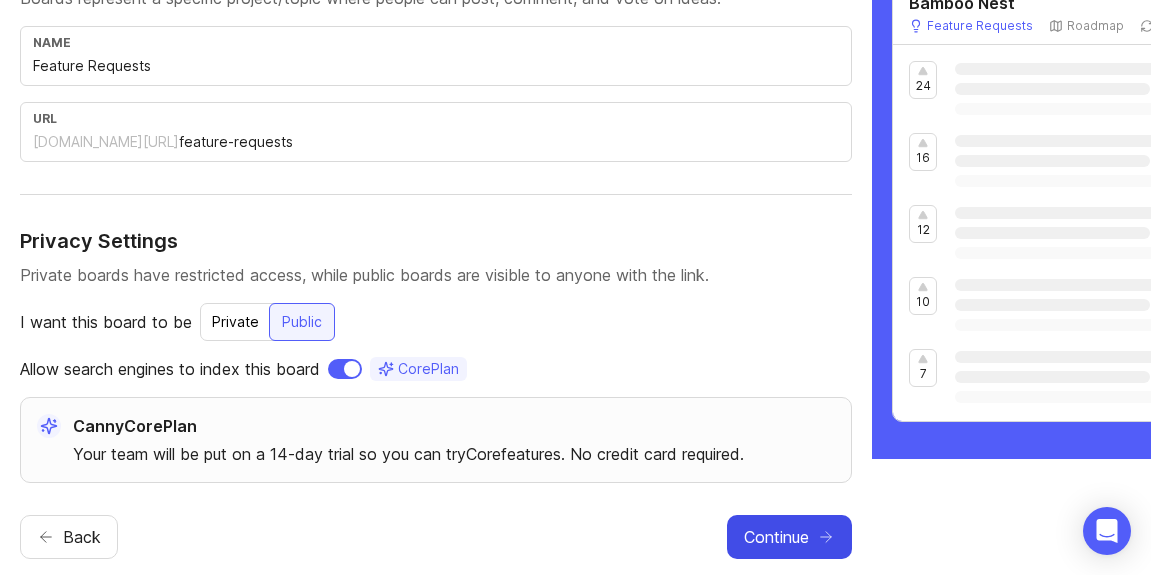click on "Continue" at bounding box center [776, 537] 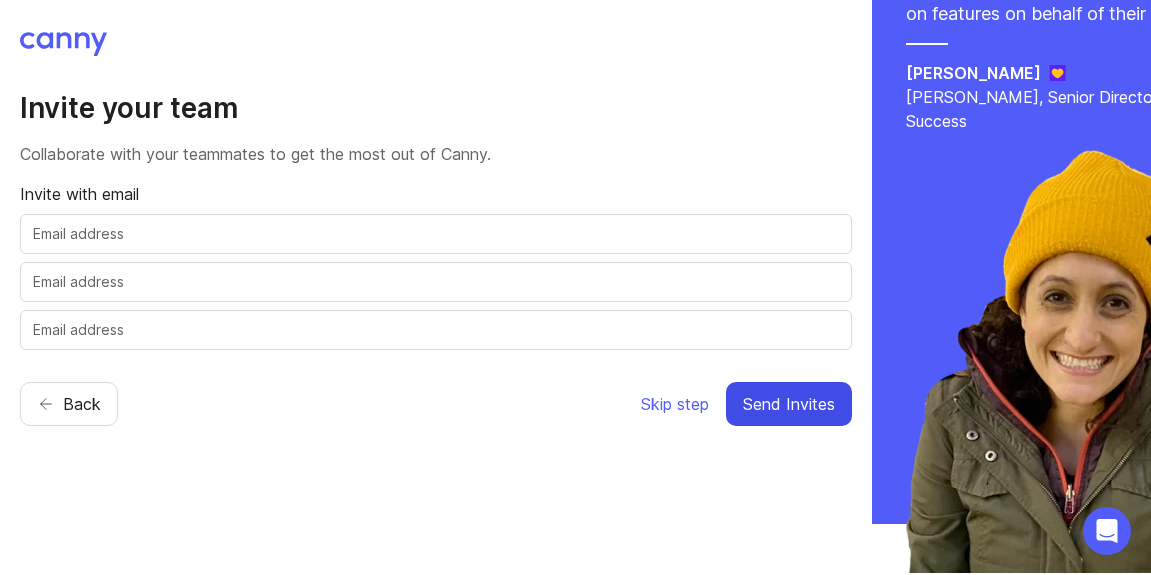 scroll, scrollTop: 0, scrollLeft: 0, axis: both 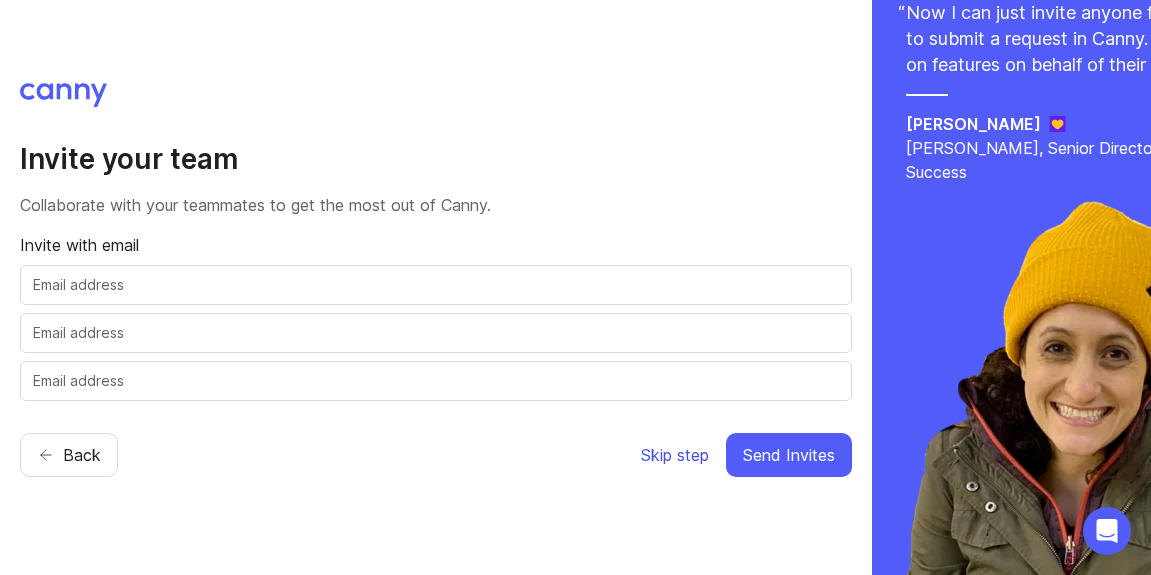 click on "Skip step" at bounding box center (675, 455) 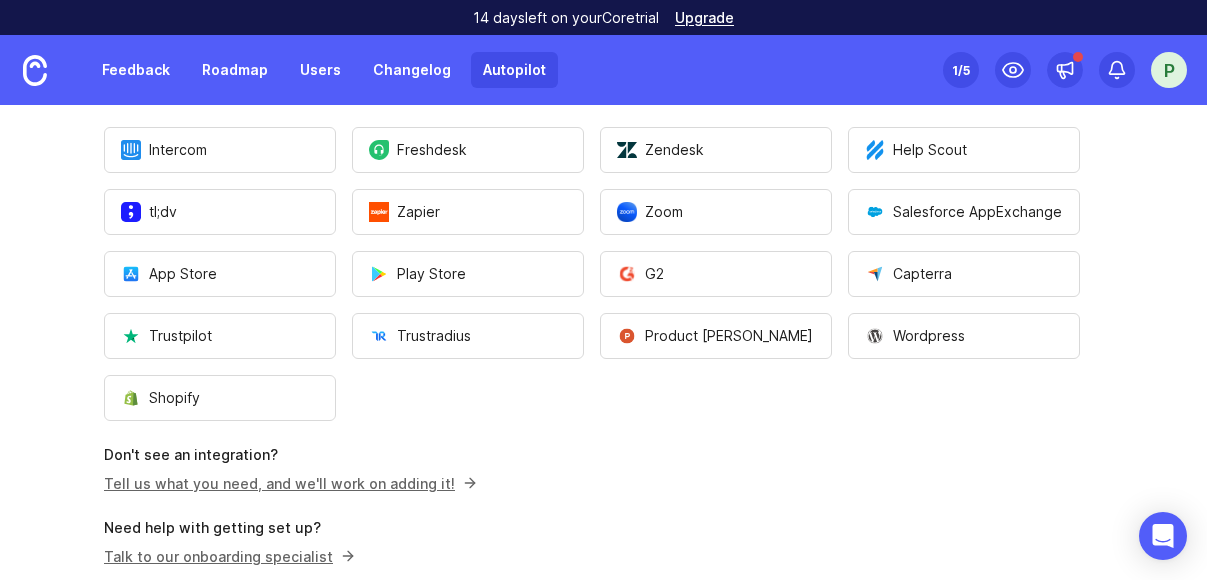 scroll, scrollTop: 321, scrollLeft: 0, axis: vertical 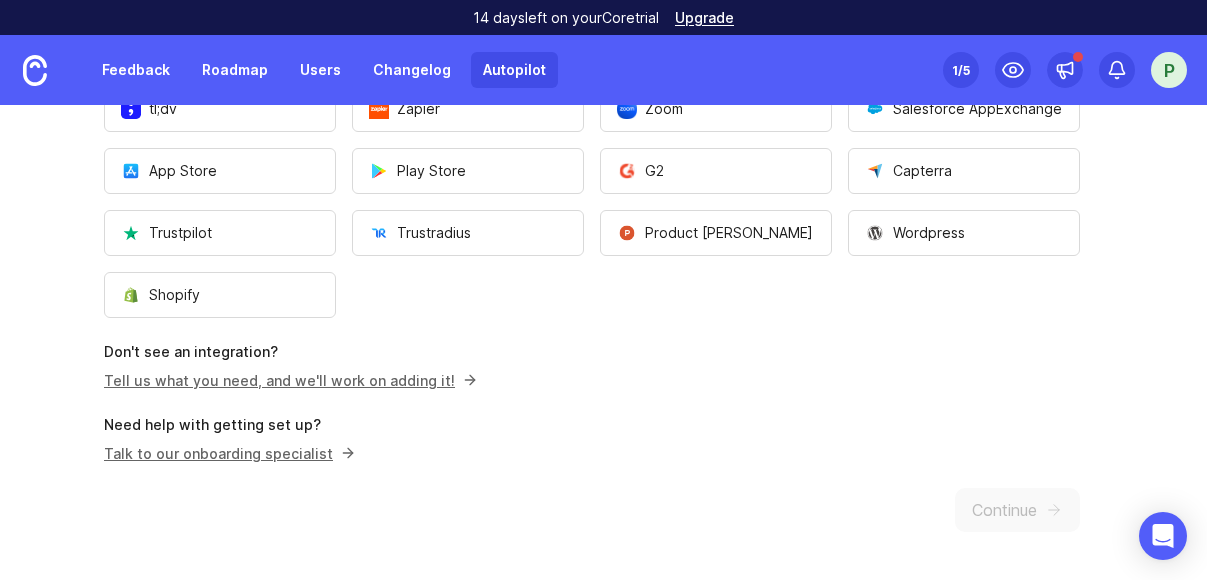 click on "Get Started with Autopilot 🎉 Quickly set up Canny by connecting as many data sources as you want to automatically gather feedback from your favorite tools. Learn more Connect a data source Intercom Freshdesk Zendesk Help Scout tl;dv Zapier Zoom Salesforce AppExchange App Store Play Store G2 Capterra Trustpilot Trustradius Product Hunt Wordpress Shopify Don't see an integration? Tell us what you need, and we'll work on adding it! Need help with getting set up? Talk to our onboarding specialist Continue" at bounding box center (592, 182) 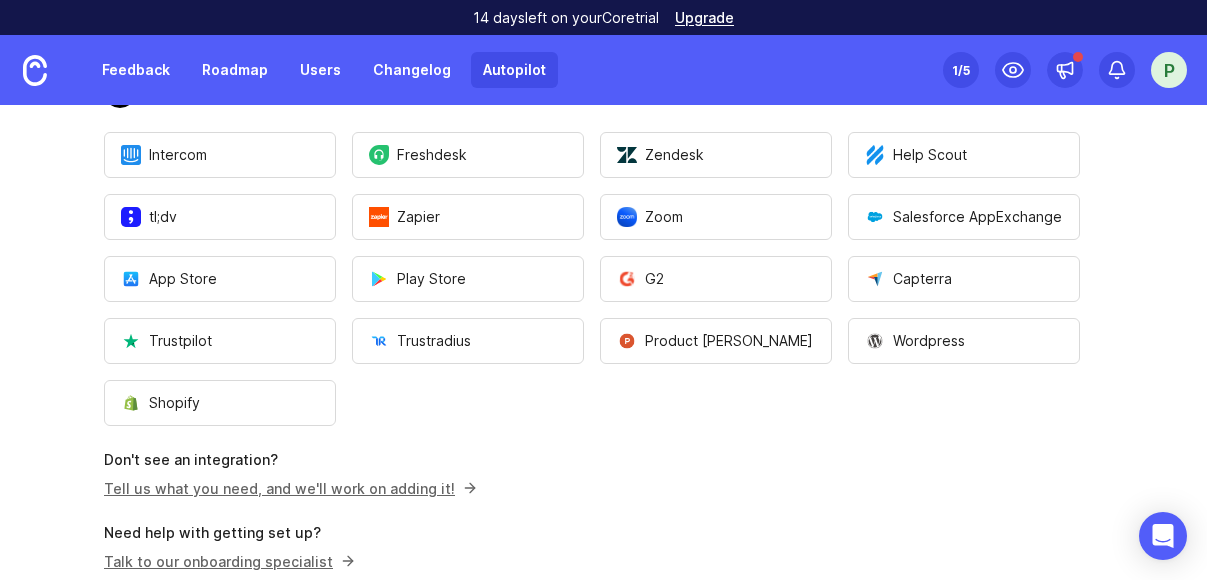 scroll, scrollTop: 175, scrollLeft: 0, axis: vertical 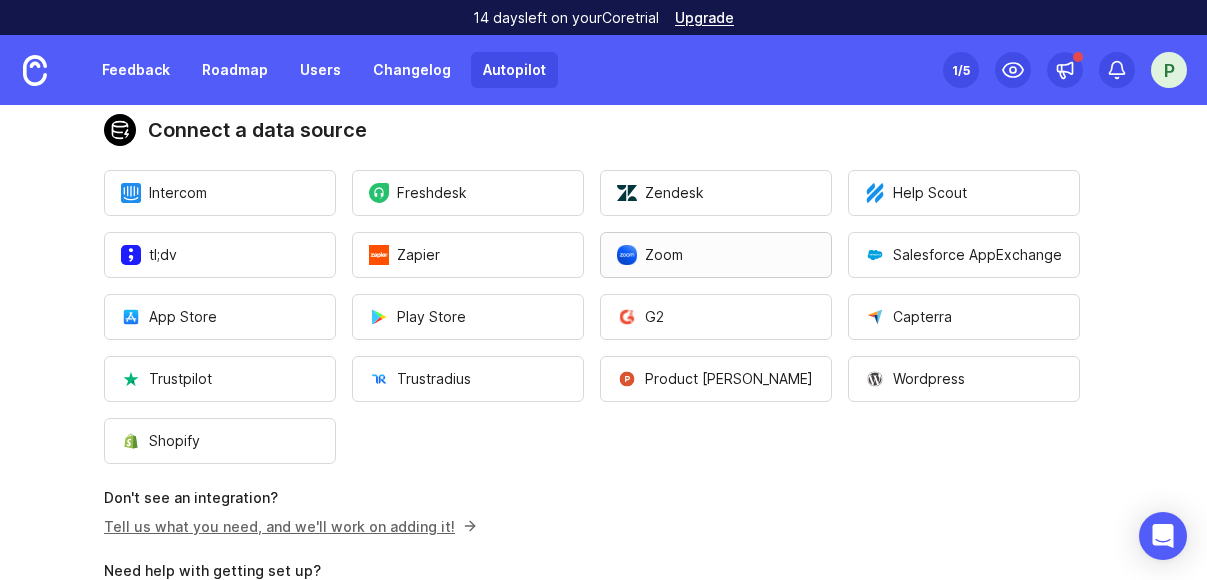 click on "Zoom" at bounding box center (716, 255) 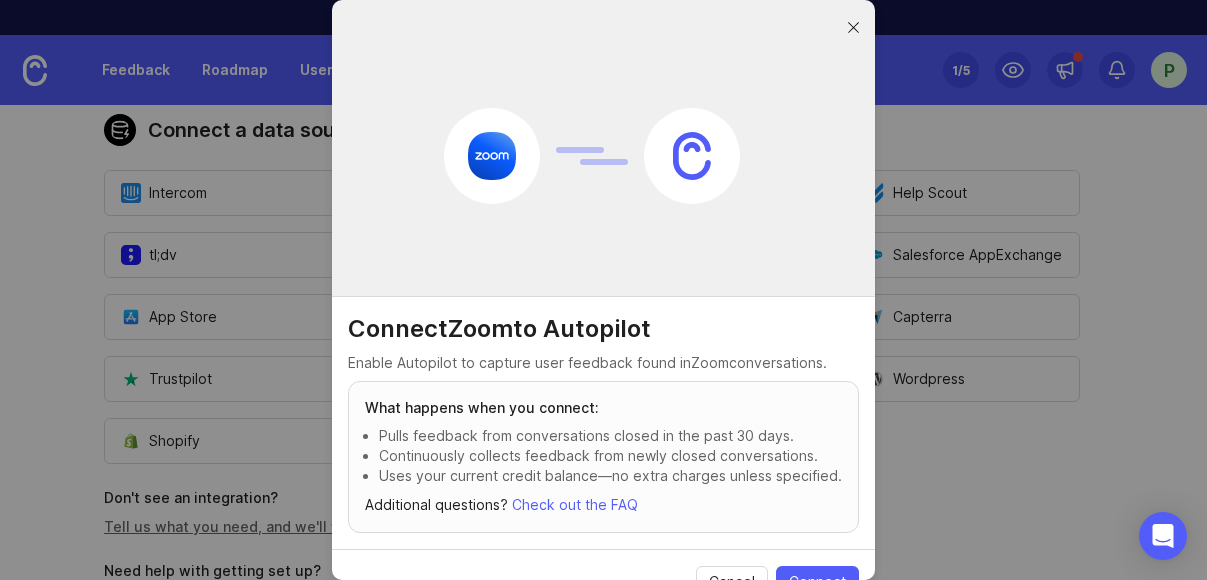 click at bounding box center [853, 28] 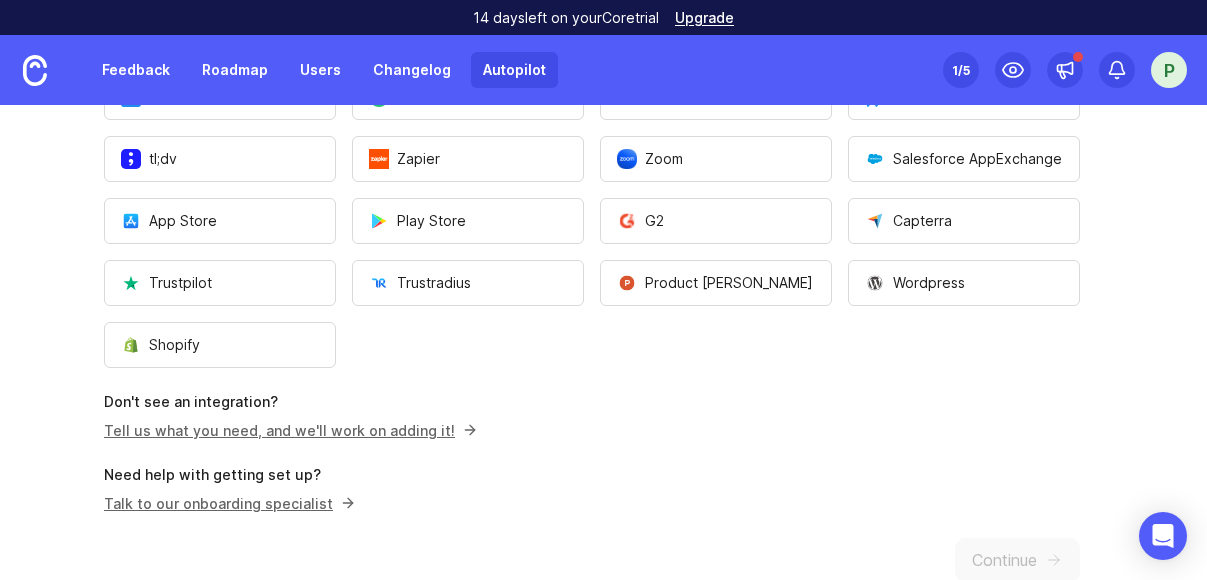 scroll, scrollTop: 273, scrollLeft: 0, axis: vertical 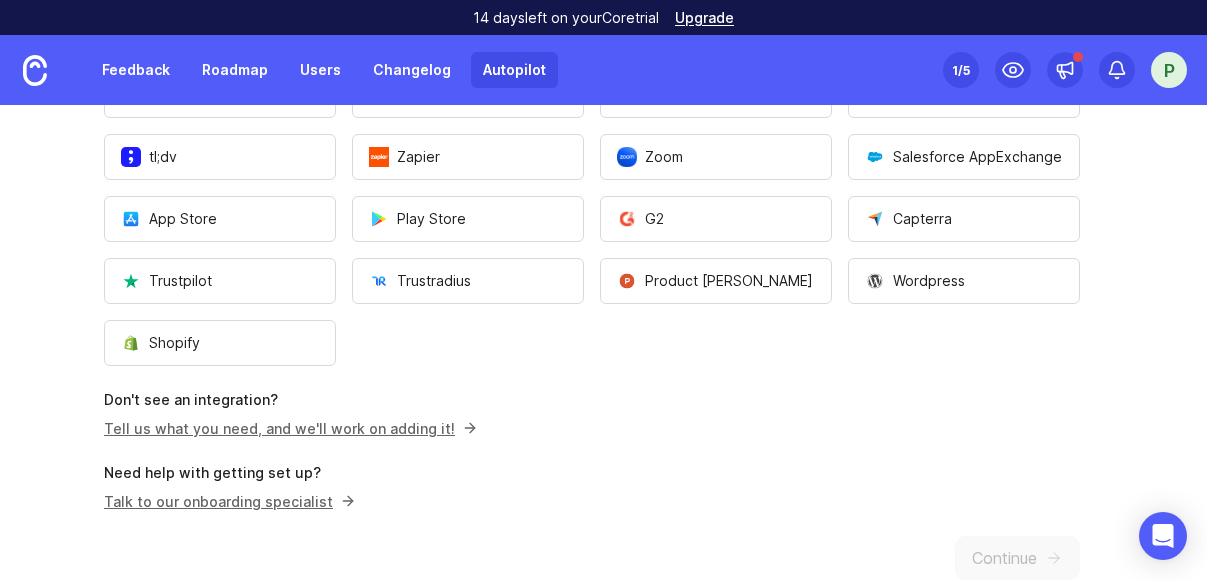 click on "Tell us what you need, and we'll work on adding it!" at bounding box center (287, 428) 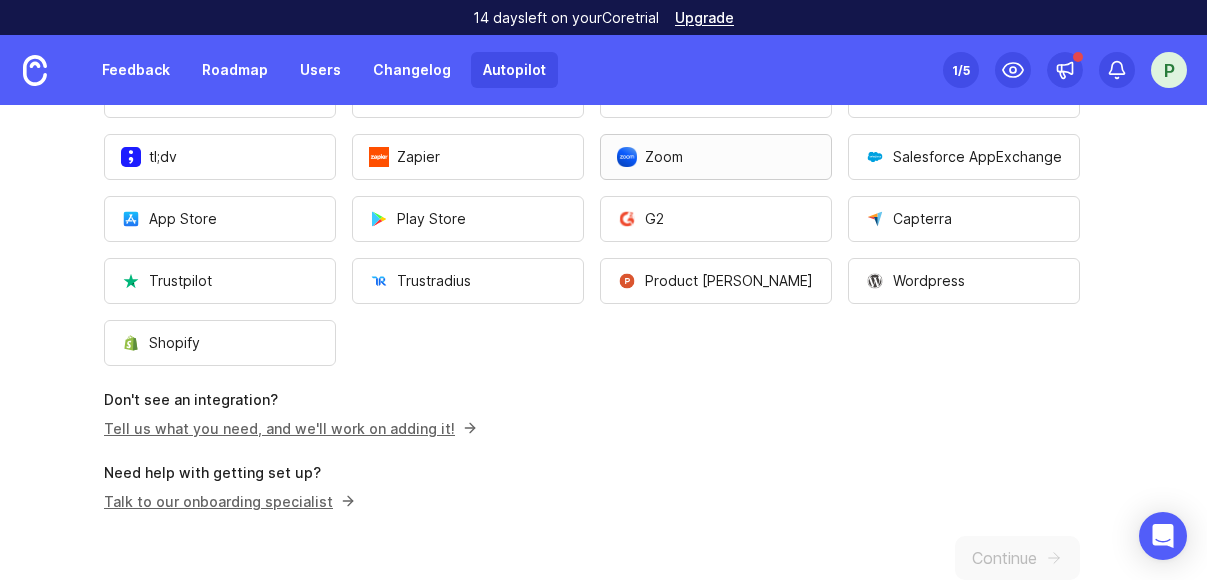 click on "Zoom" at bounding box center (716, 157) 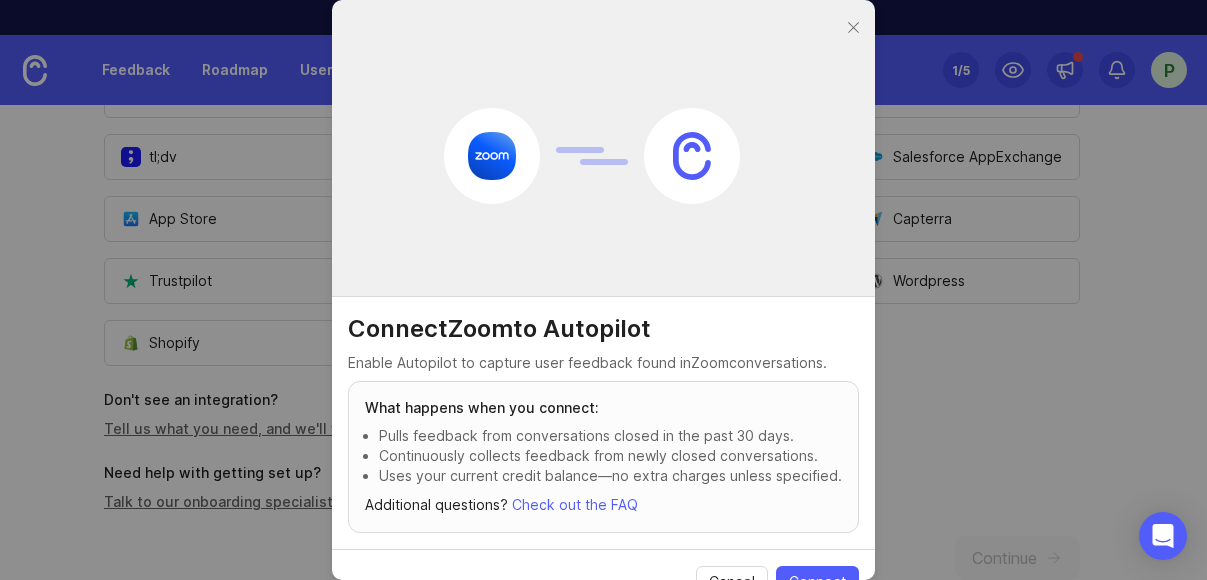 scroll, scrollTop: 34, scrollLeft: 0, axis: vertical 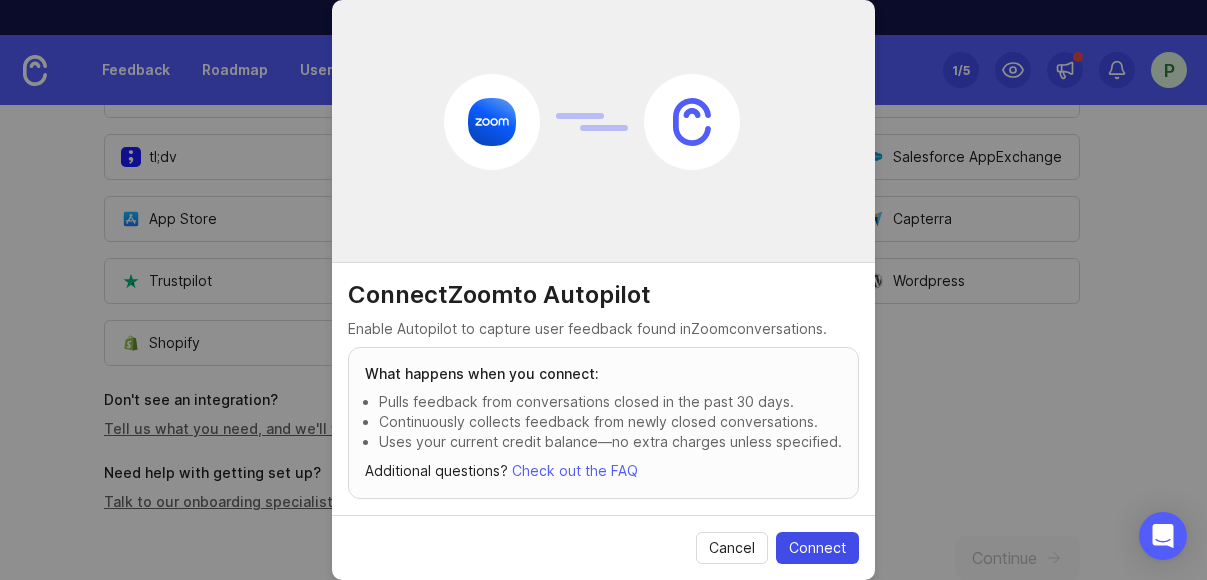 click on "Connect" at bounding box center (817, 548) 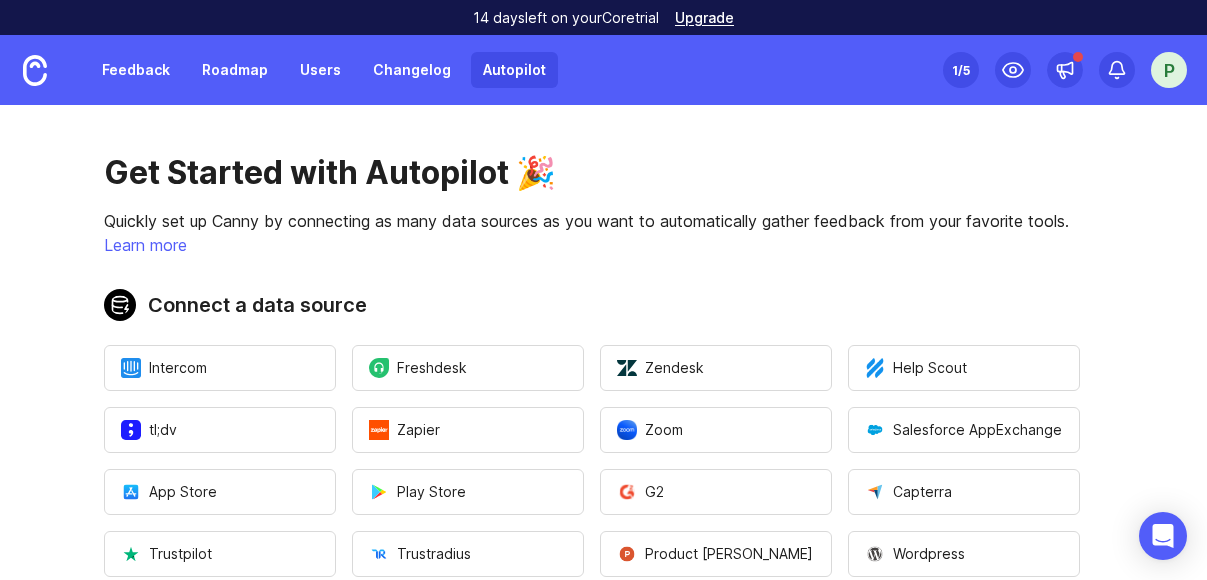 scroll, scrollTop: 0, scrollLeft: 0, axis: both 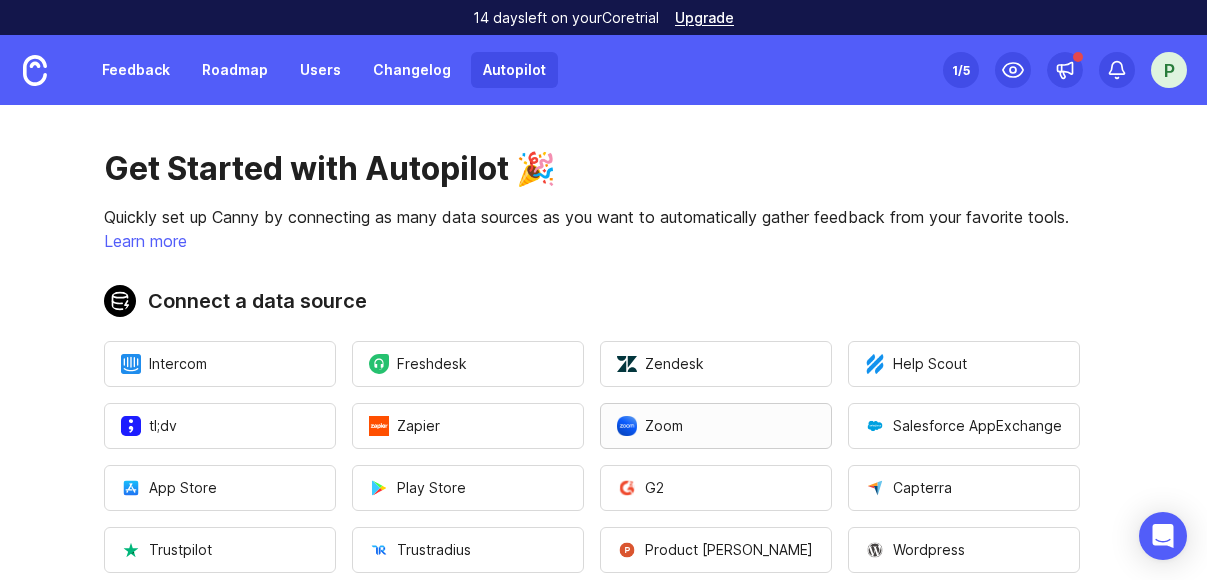 click on "Zoom" at bounding box center (650, 426) 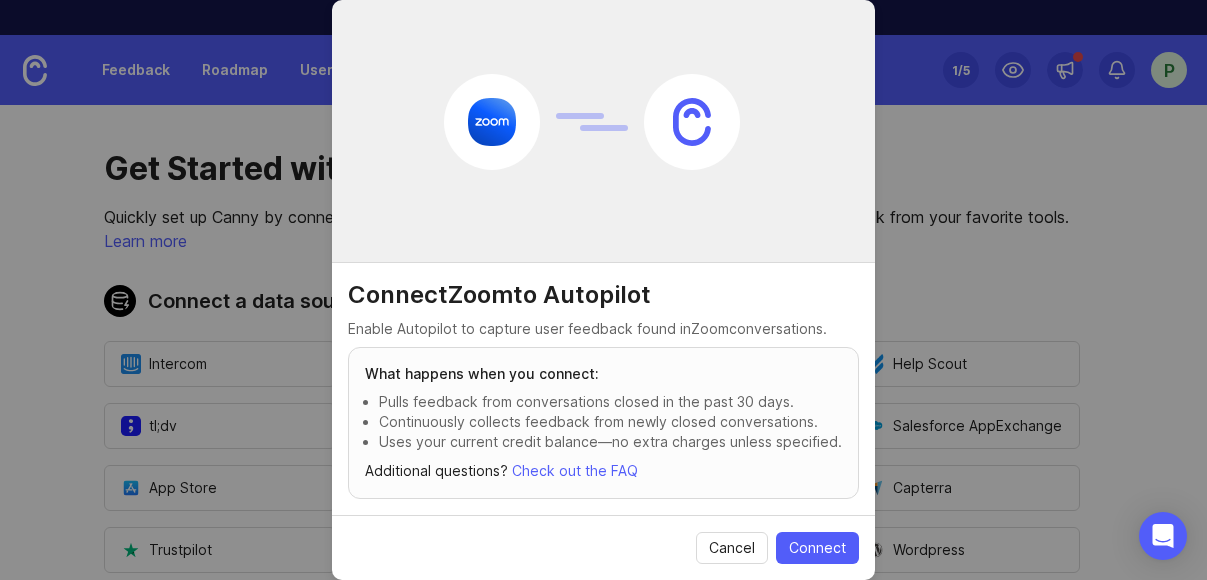 scroll, scrollTop: 26, scrollLeft: 0, axis: vertical 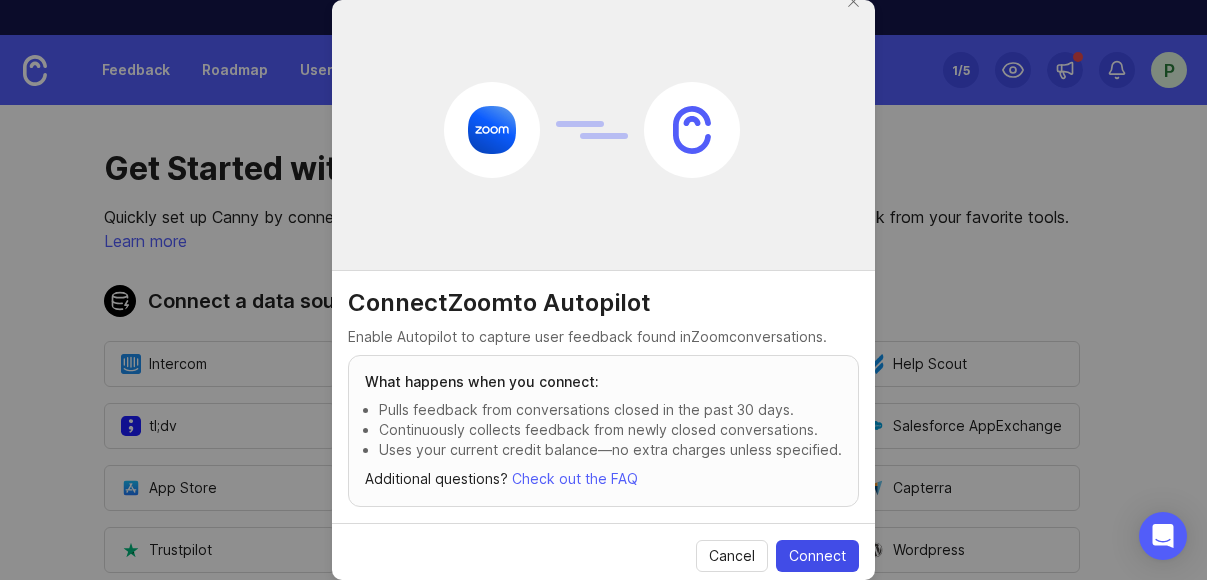 click on "Connect" at bounding box center (817, 556) 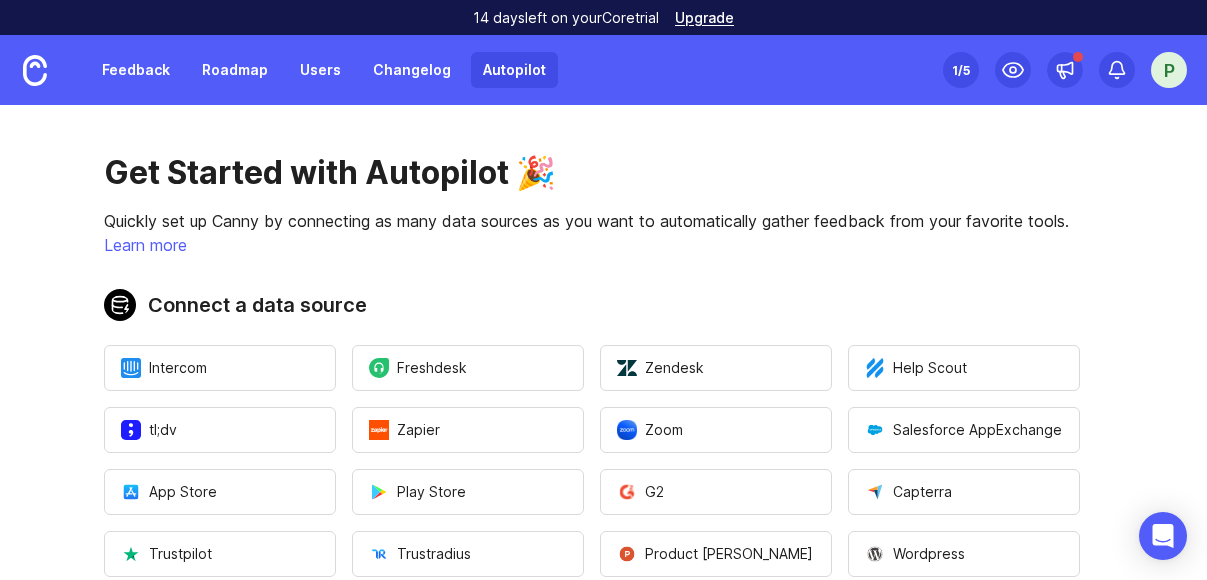 scroll, scrollTop: 0, scrollLeft: 0, axis: both 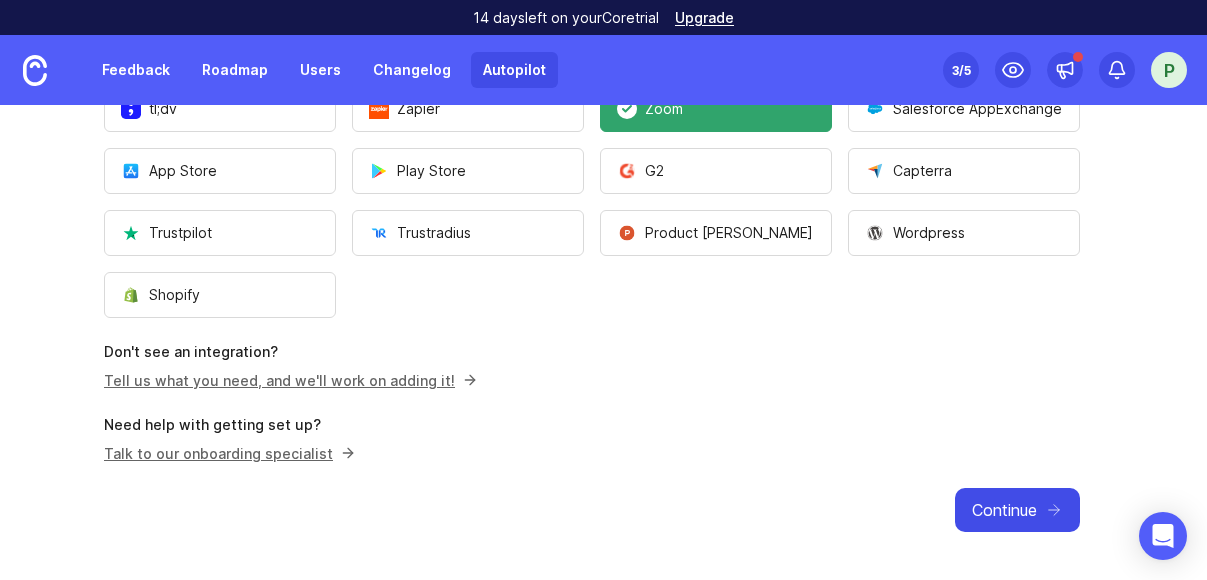 click on "Continue" at bounding box center [1004, 510] 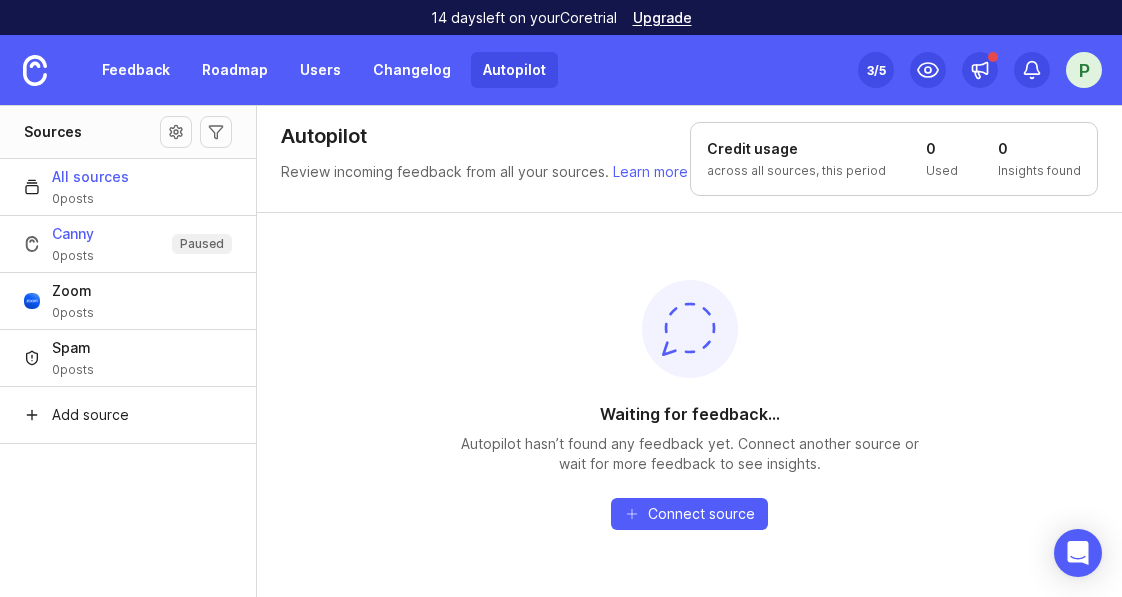 click on "Canny" at bounding box center (73, 234) 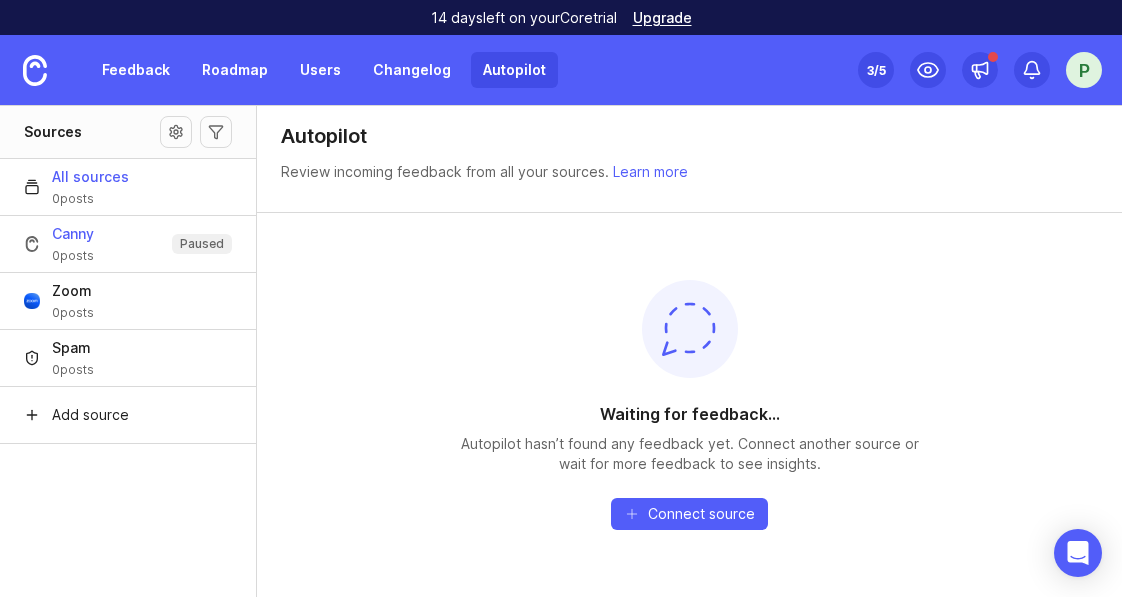click on "All sources" at bounding box center [90, 177] 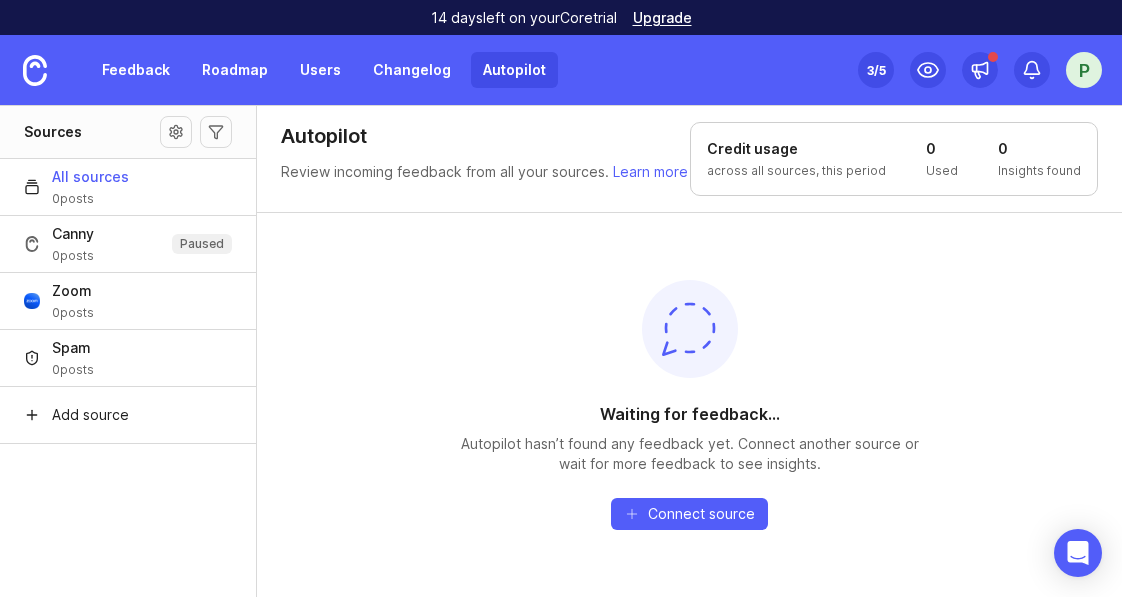 click on "3 /5" at bounding box center (876, 70) 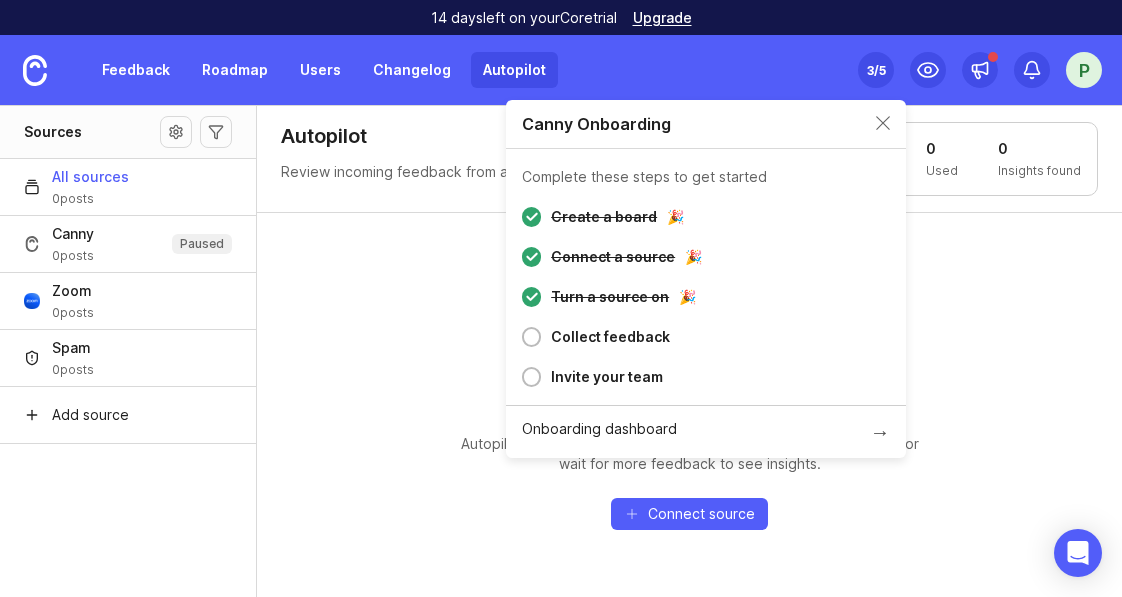 click at bounding box center [531, 337] 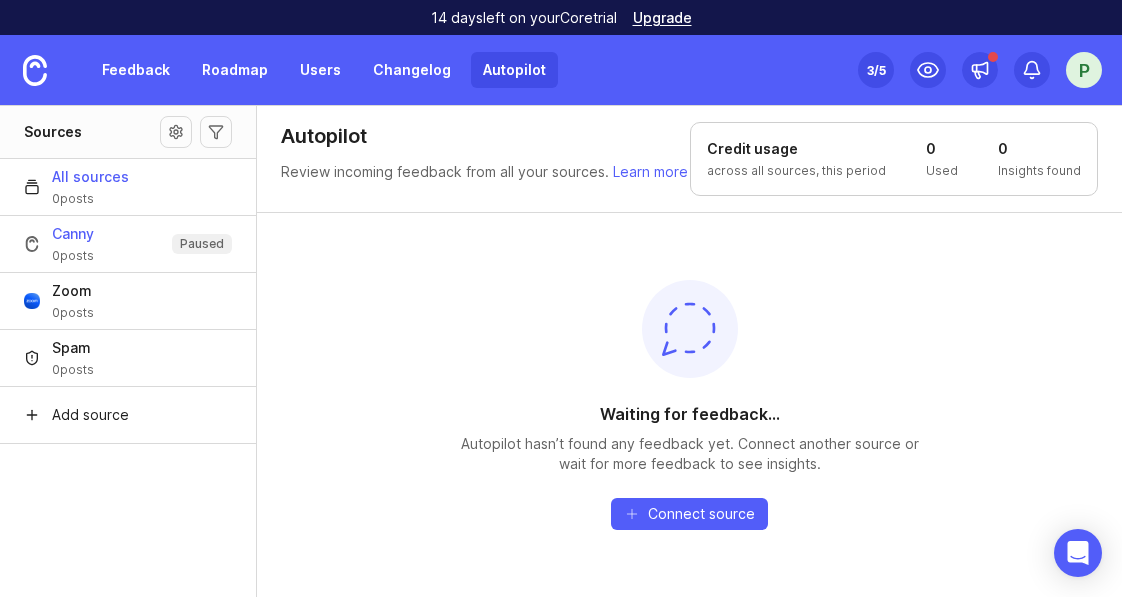 click on "Canny 0  posts Paused" at bounding box center [128, 243] 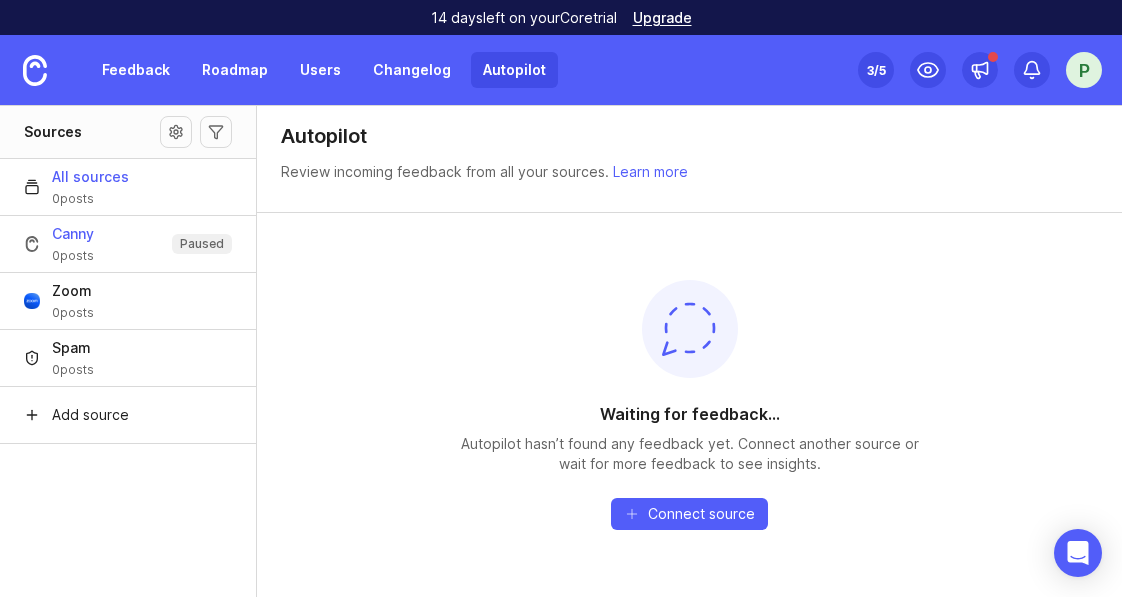 click on "All sources" at bounding box center (90, 177) 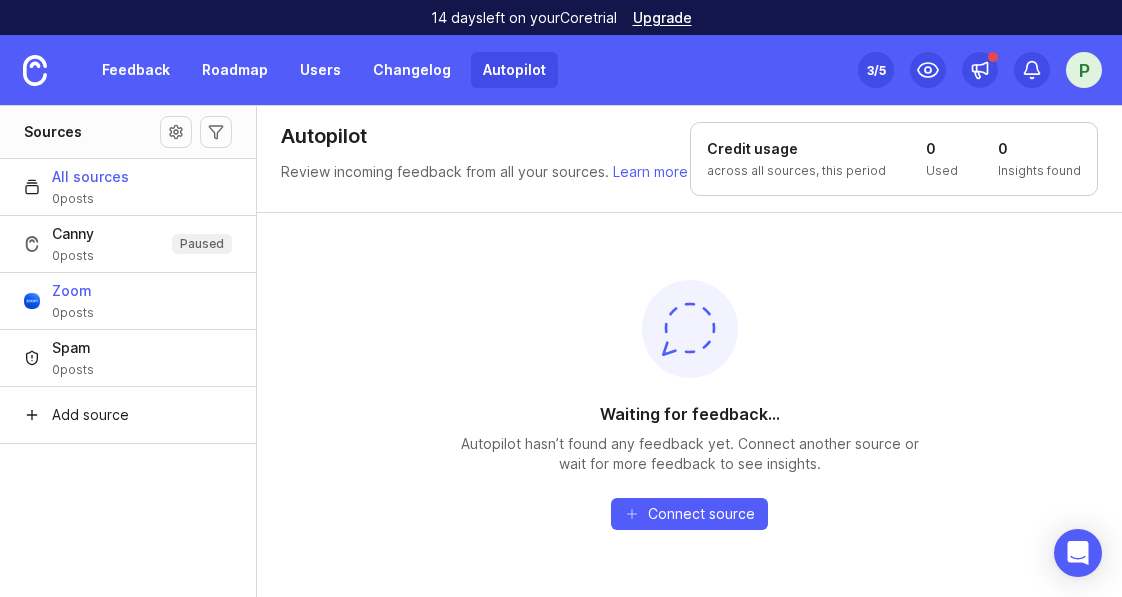 click on "Zoom 0  posts" at bounding box center (128, 300) 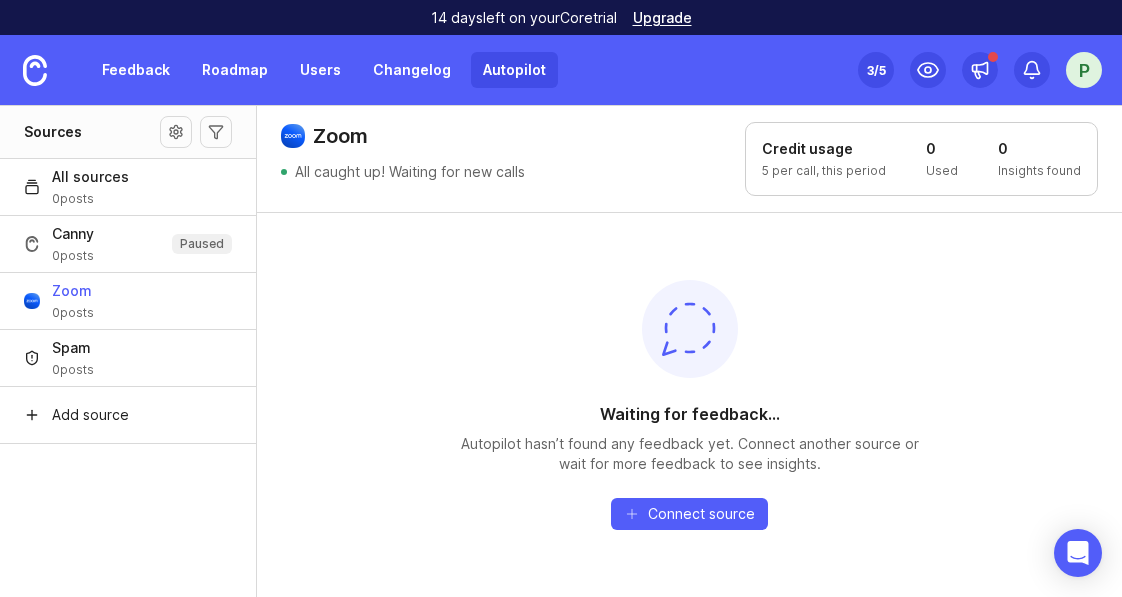 click on "Feedback" at bounding box center [136, 70] 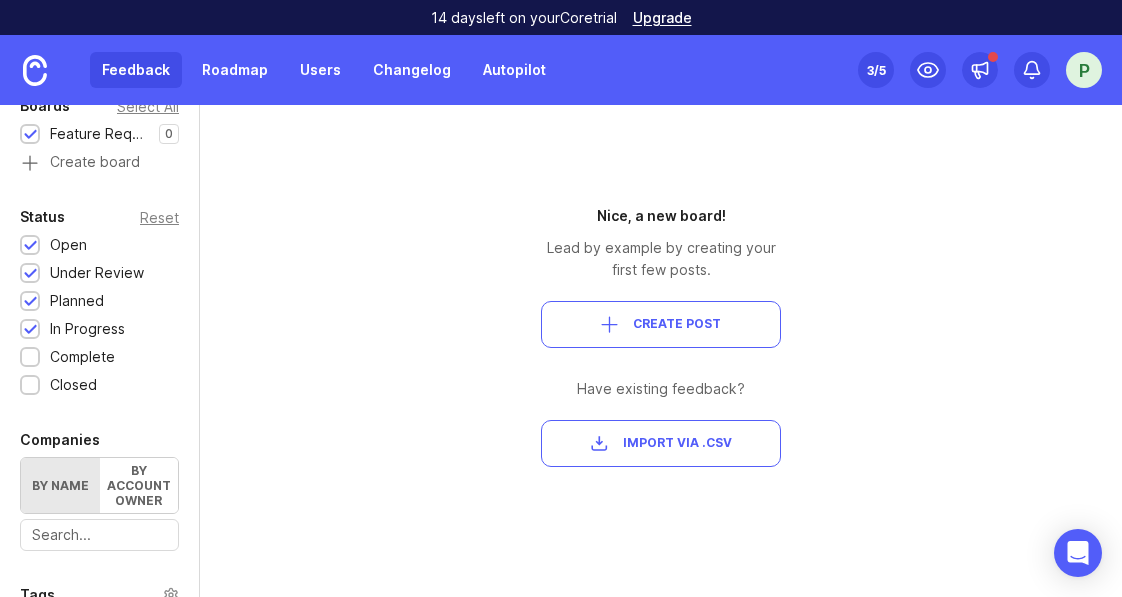 scroll, scrollTop: 278, scrollLeft: 0, axis: vertical 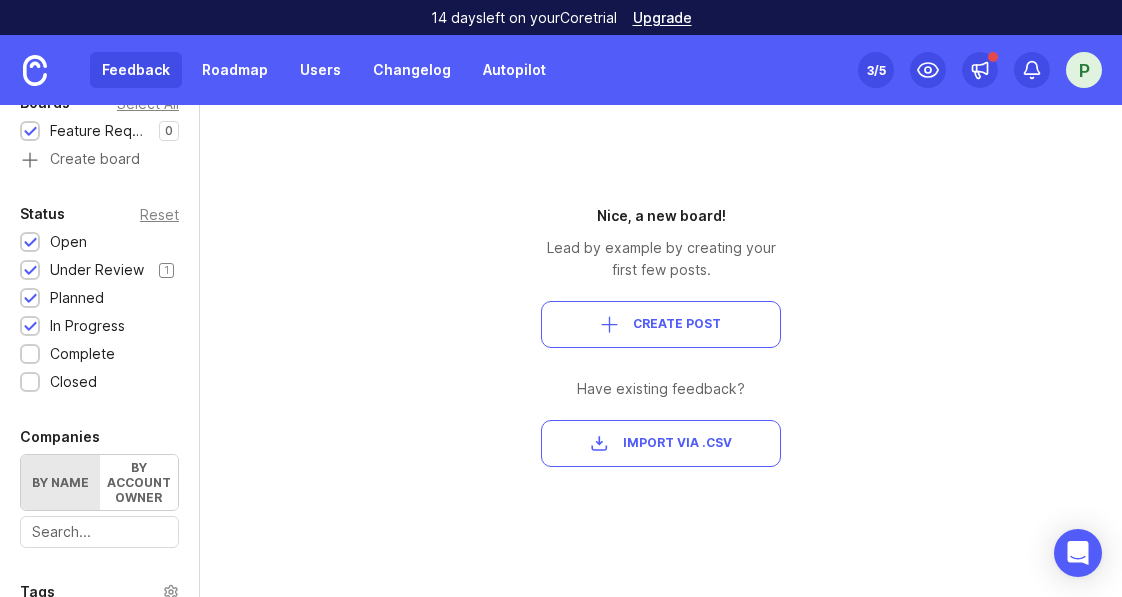 drag, startPoint x: 32, startPoint y: 240, endPoint x: 36, endPoint y: 270, distance: 30.265491 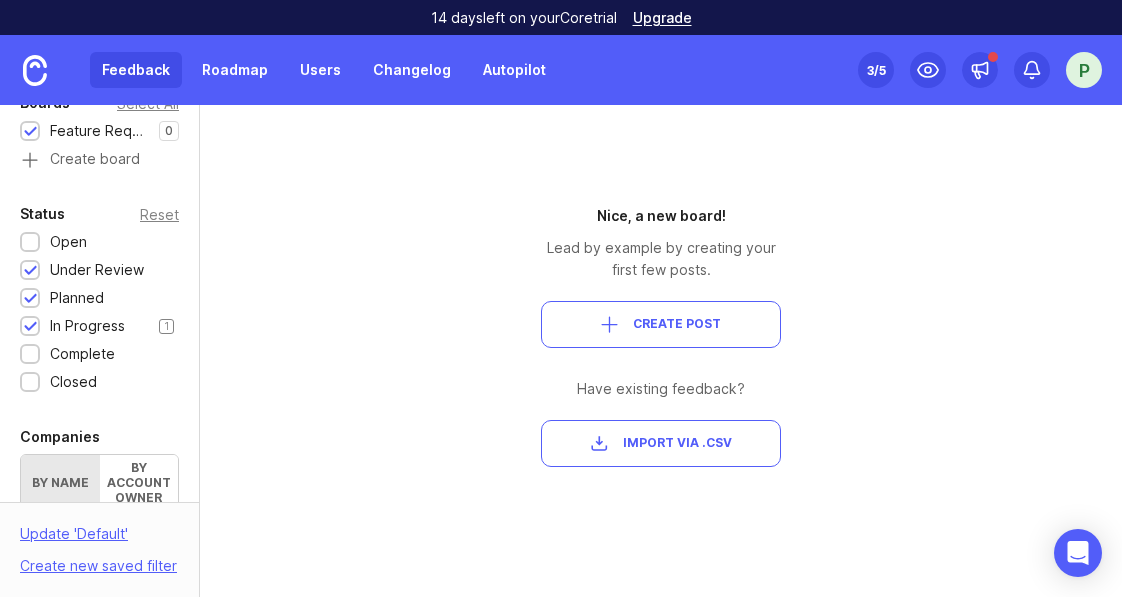 drag, startPoint x: 34, startPoint y: 298, endPoint x: 31, endPoint y: 323, distance: 25.179358 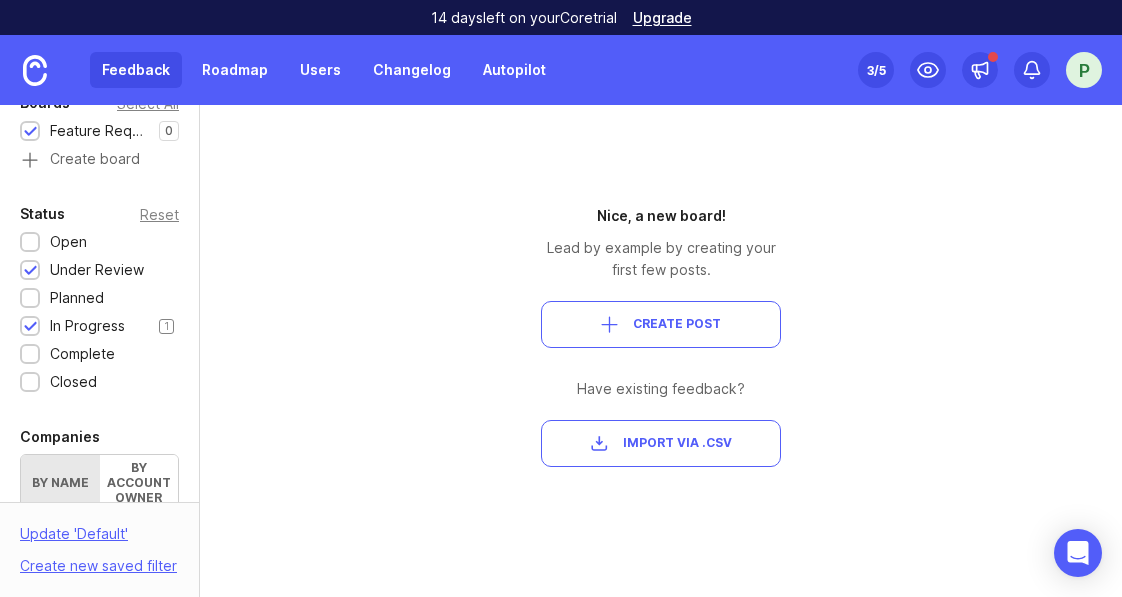click at bounding box center (30, 327) 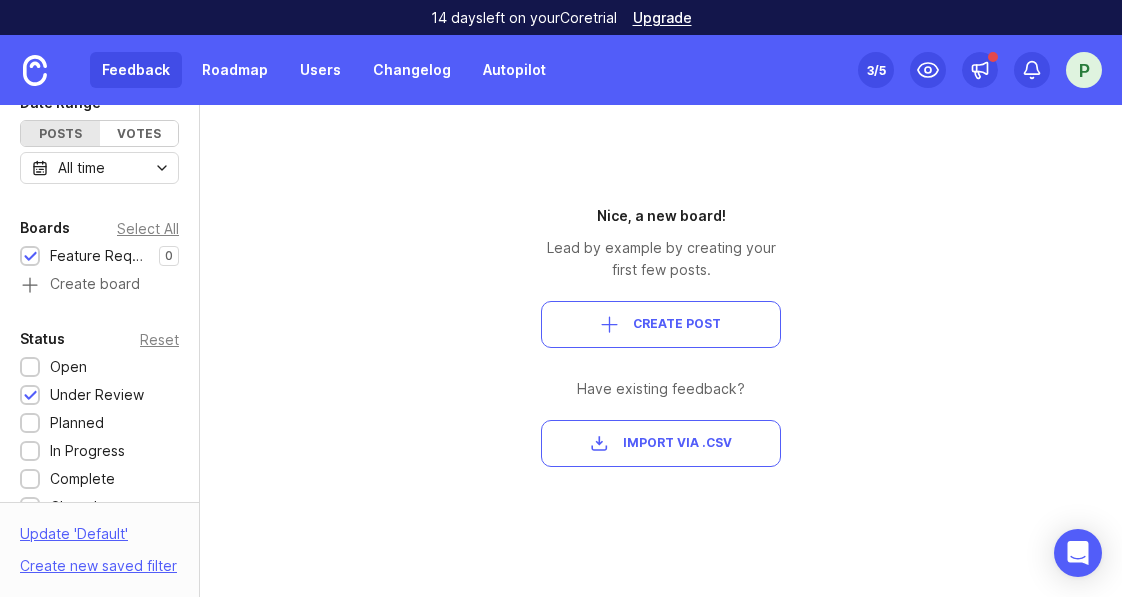 scroll, scrollTop: 0, scrollLeft: 0, axis: both 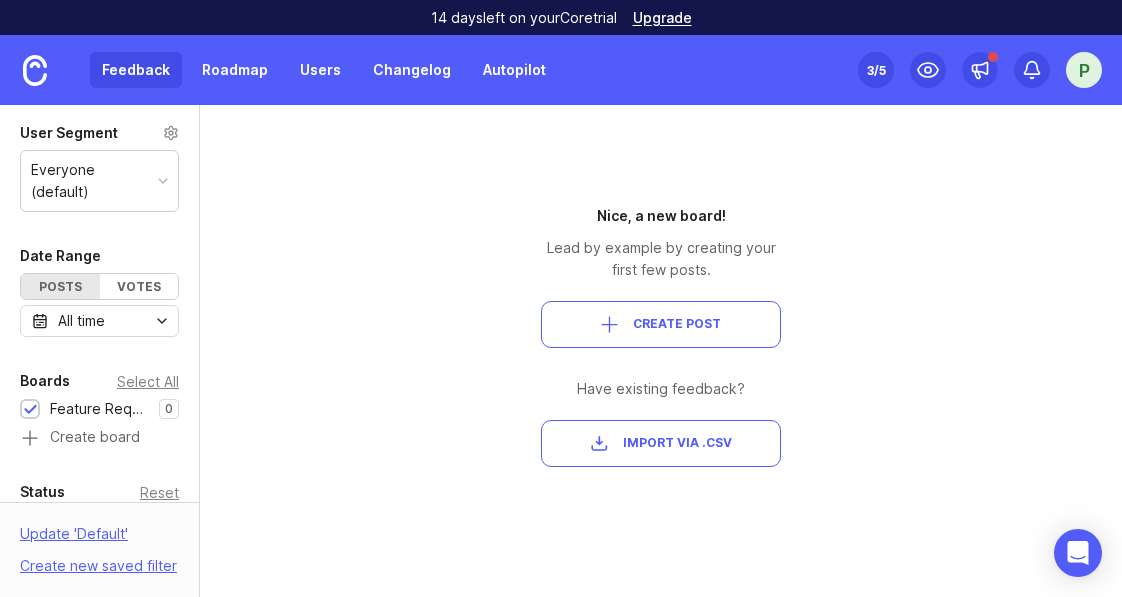 click on "All time" at bounding box center [81, 321] 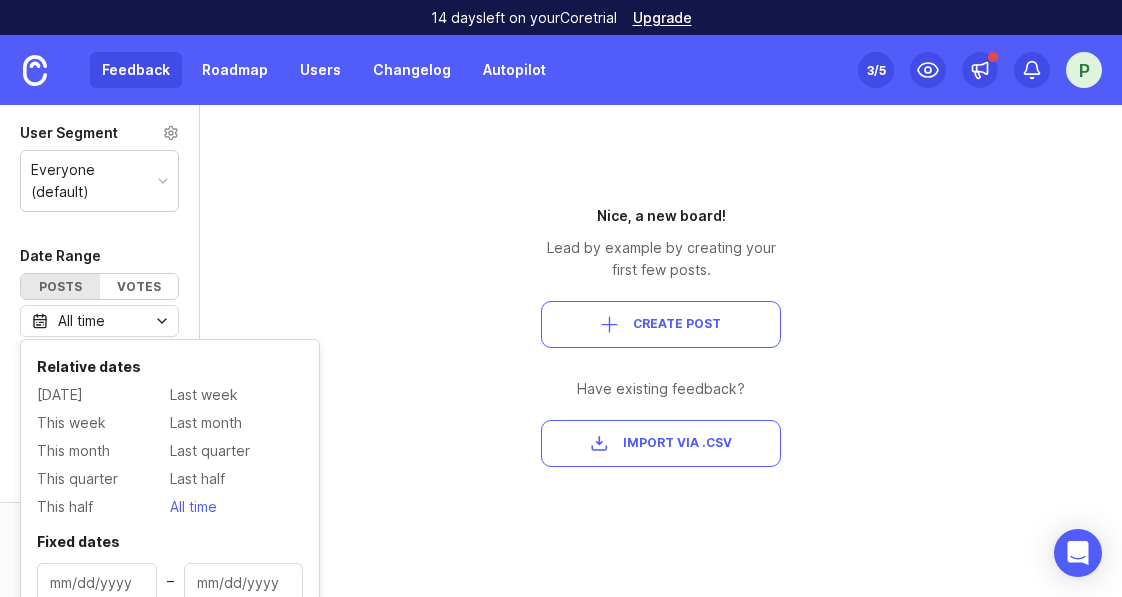 click on "All time" at bounding box center [81, 321] 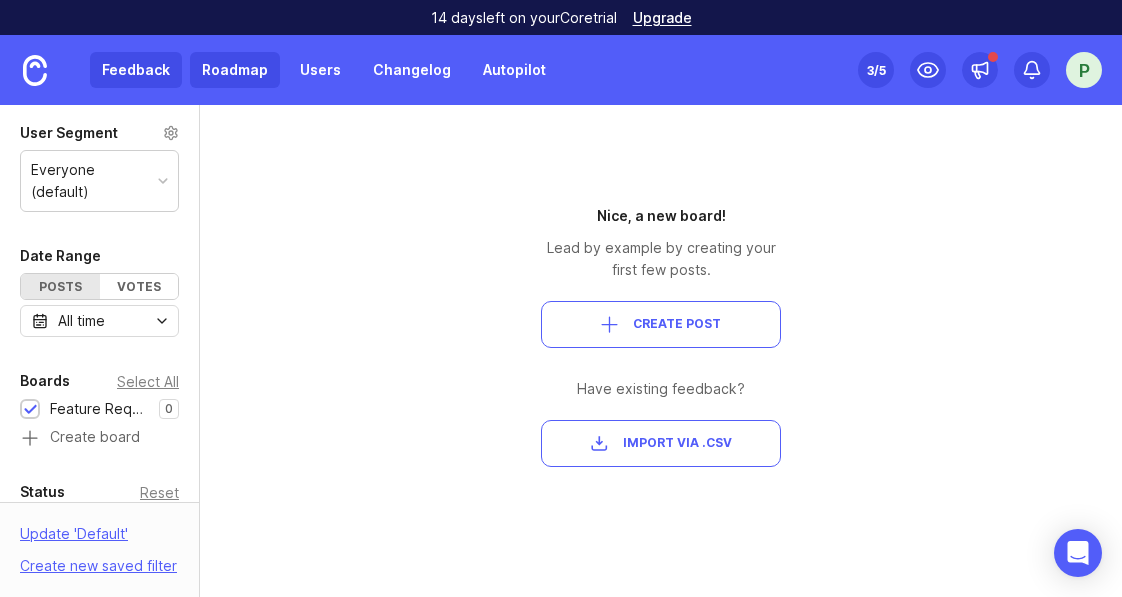 click on "Roadmap" at bounding box center [235, 70] 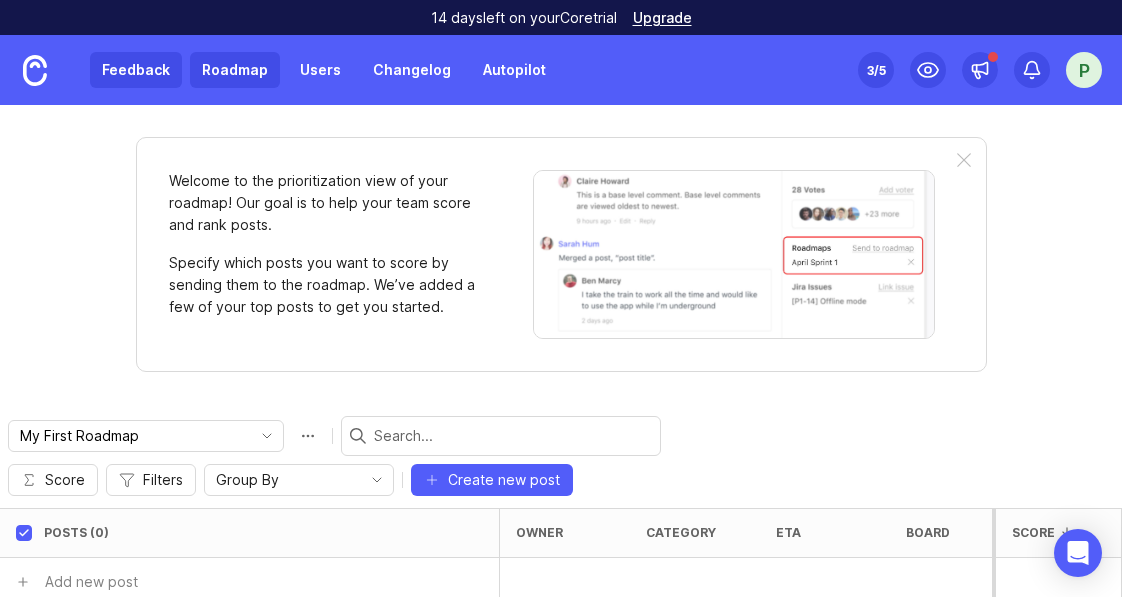 click on "Feedback" at bounding box center (136, 70) 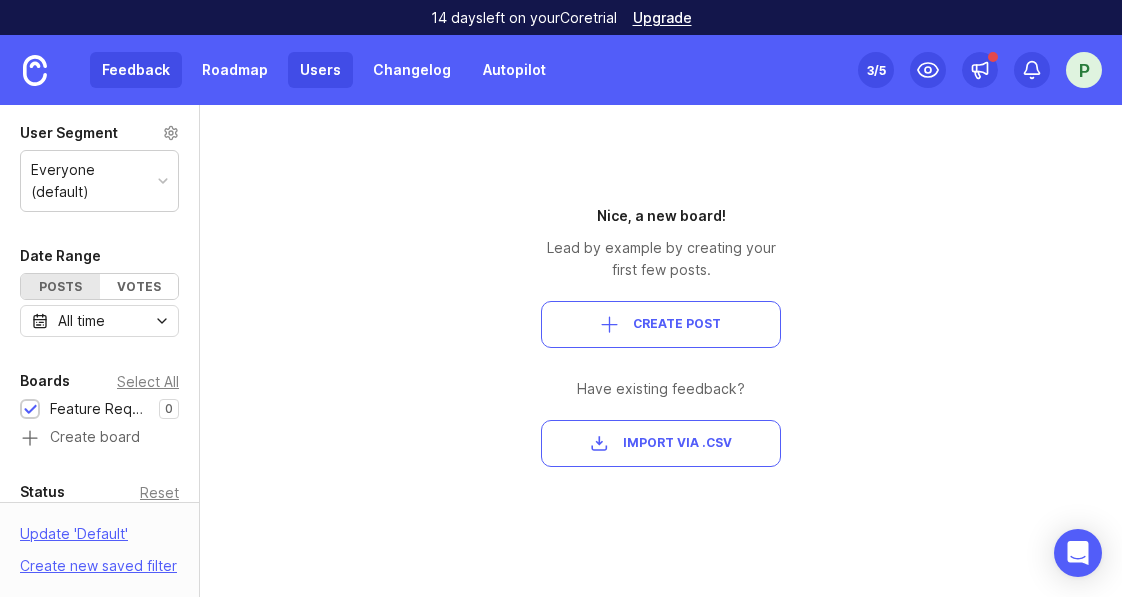 click on "Users" at bounding box center [320, 70] 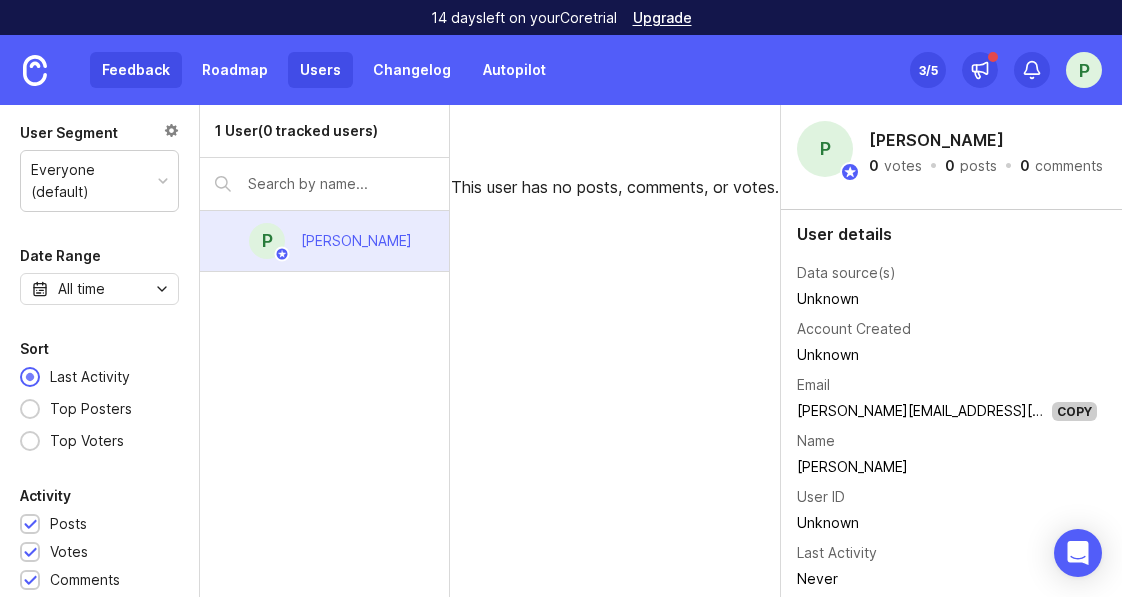 click on "Feedback" at bounding box center (136, 70) 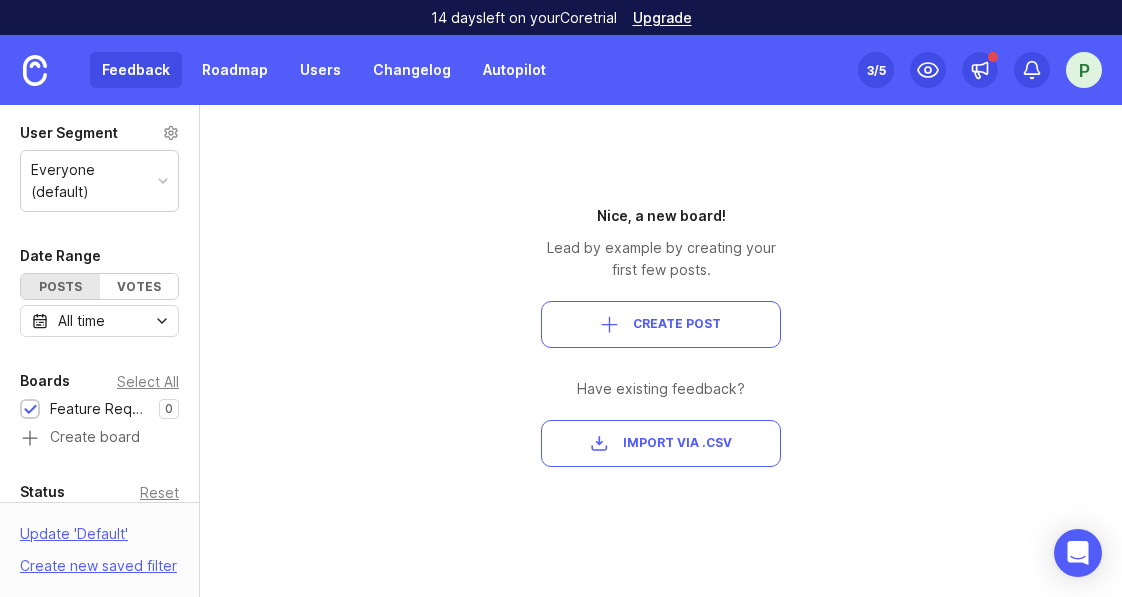 click on "Create Post" at bounding box center (677, 324) 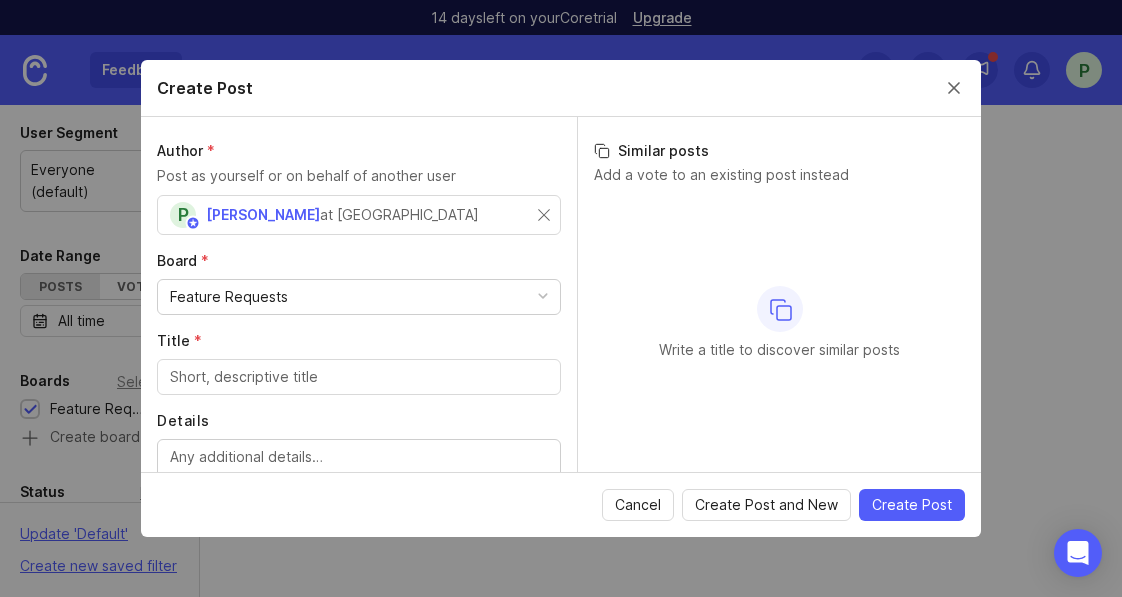 click on "Feature Requests" at bounding box center (359, 297) 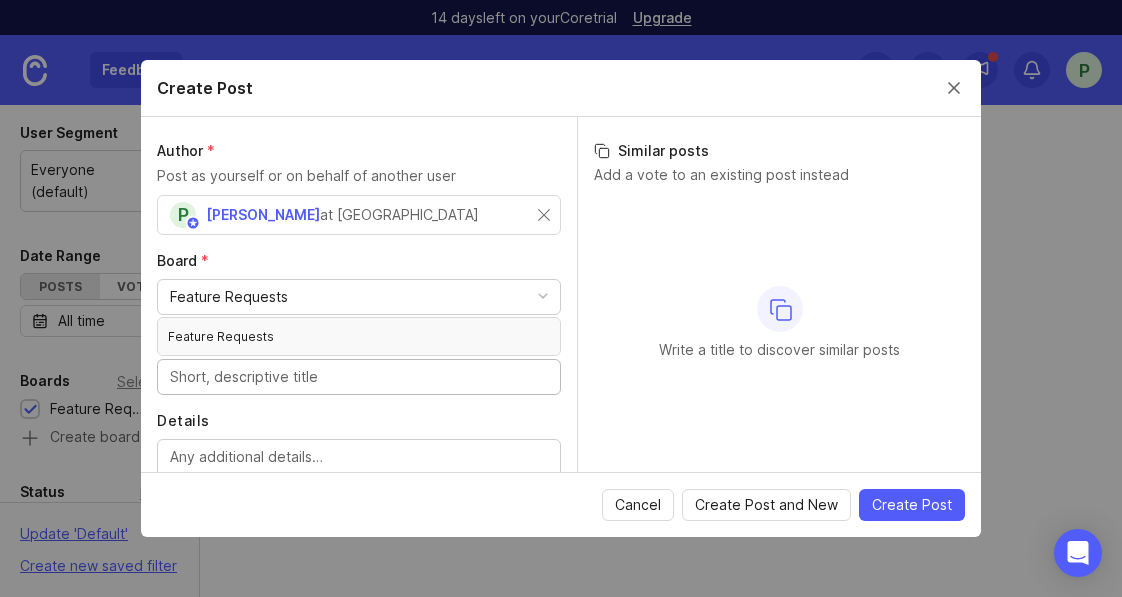 click on "Title *" at bounding box center (359, 377) 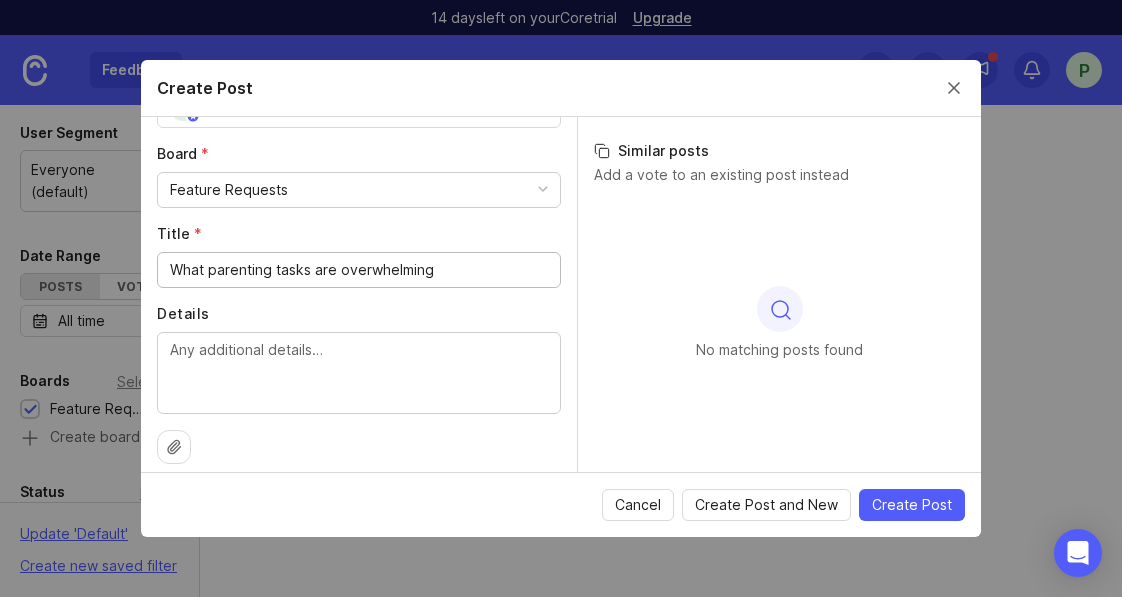 scroll, scrollTop: 108, scrollLeft: 0, axis: vertical 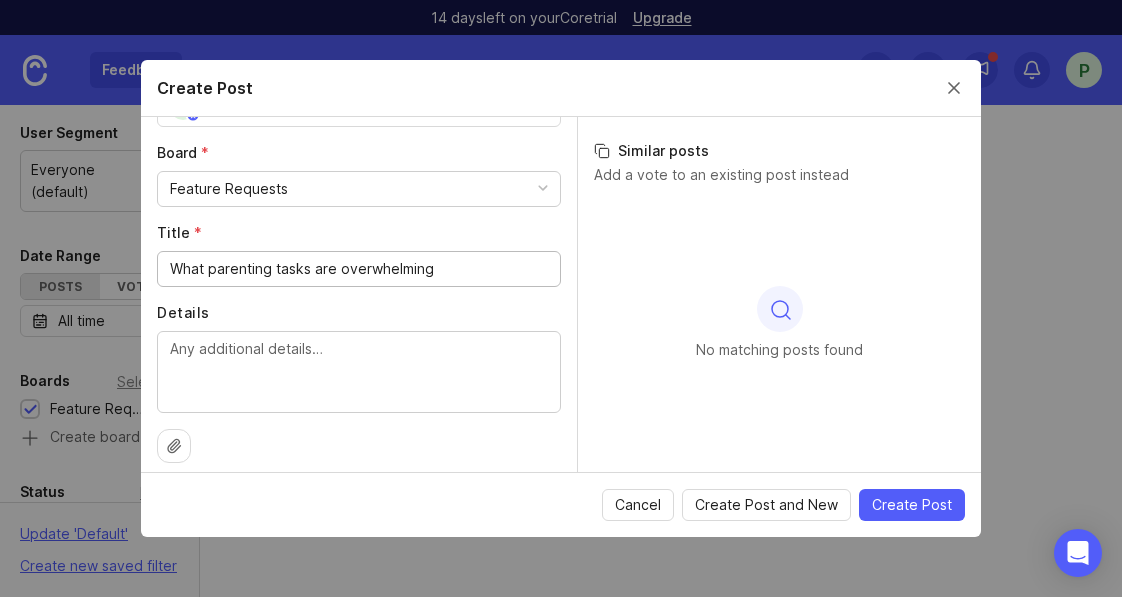 type on "What parenting tasks are overwhelming" 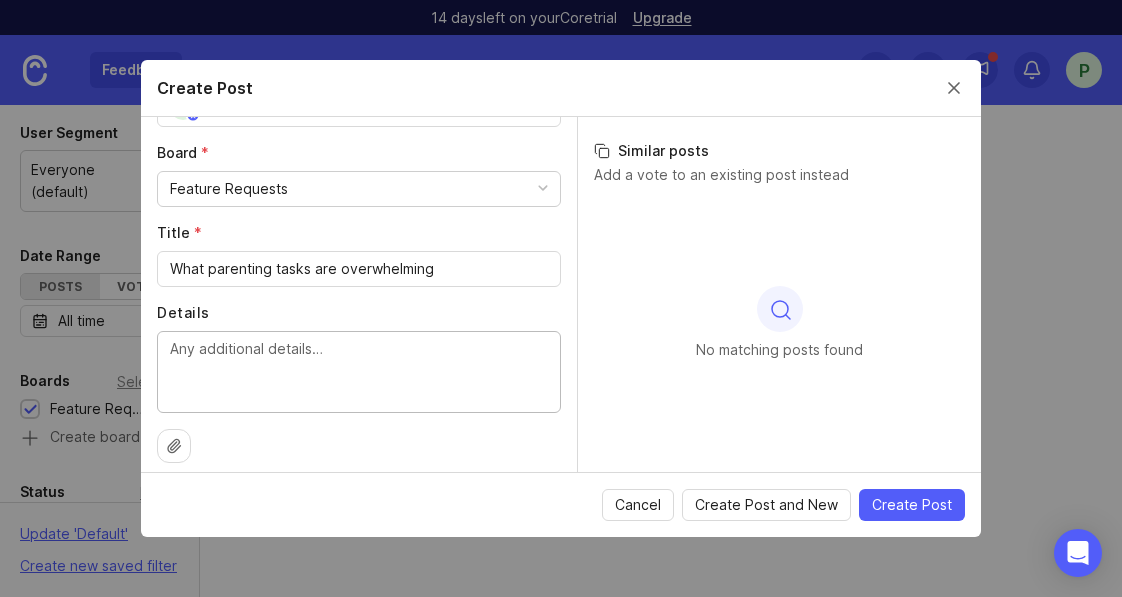 scroll, scrollTop: 0, scrollLeft: 0, axis: both 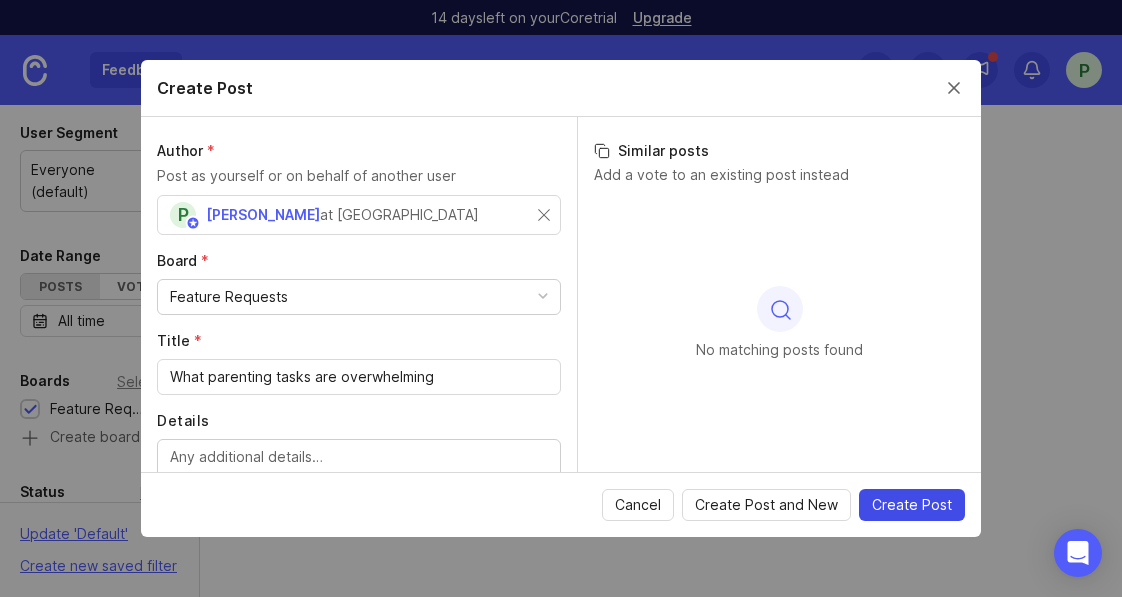 click on "Create Post" at bounding box center [912, 505] 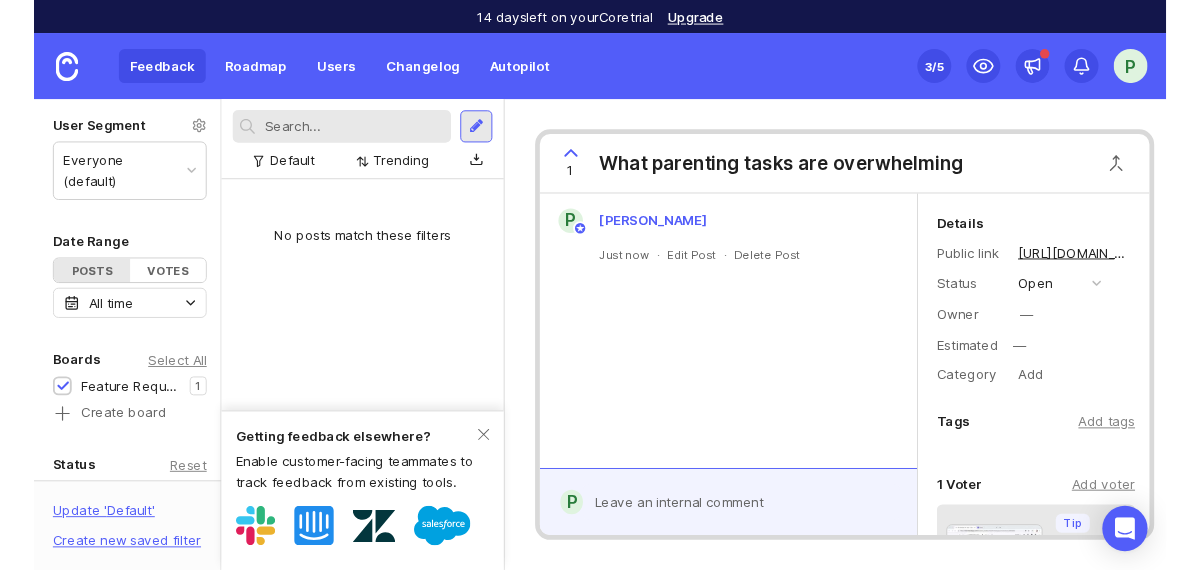 scroll, scrollTop: 0, scrollLeft: 7, axis: horizontal 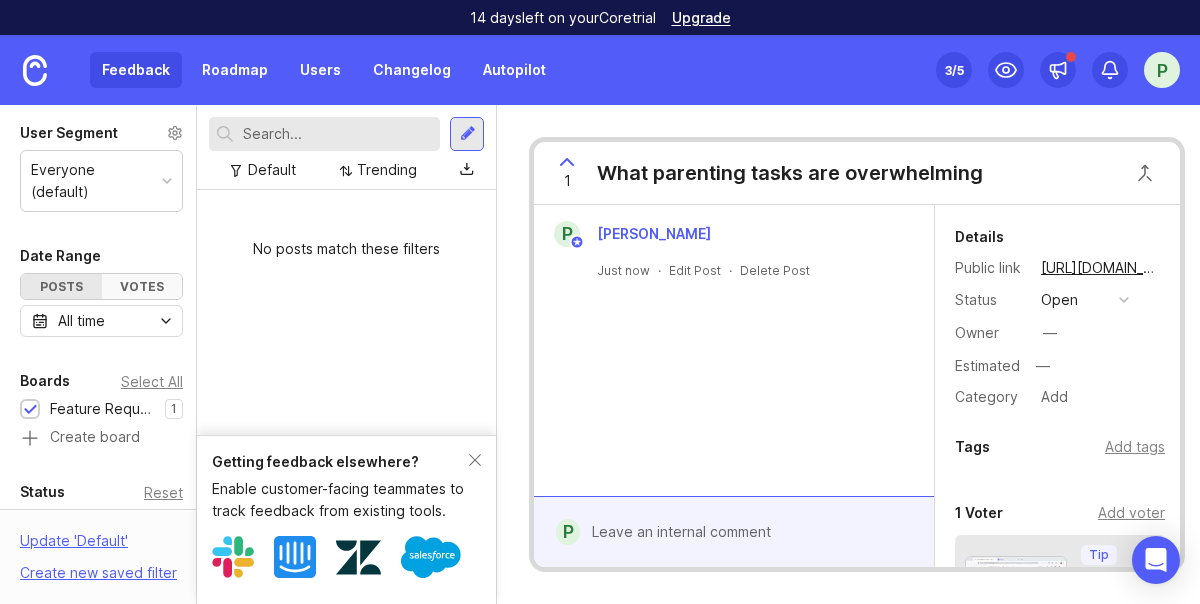 click on "Votes" at bounding box center [142, 286] 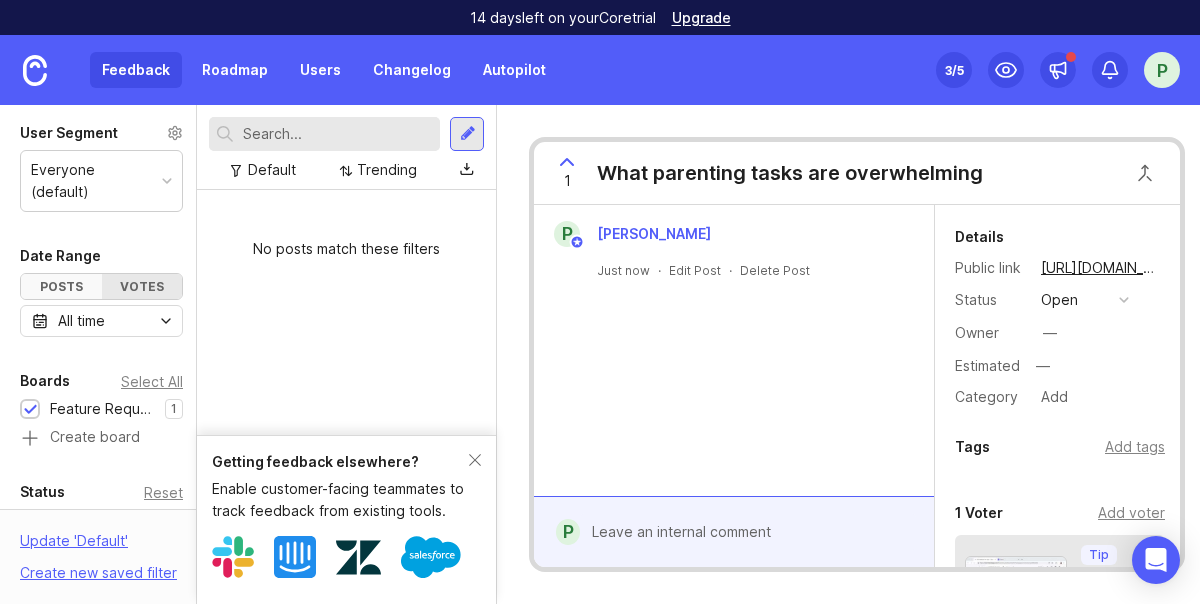 click on "Posts" at bounding box center [61, 286] 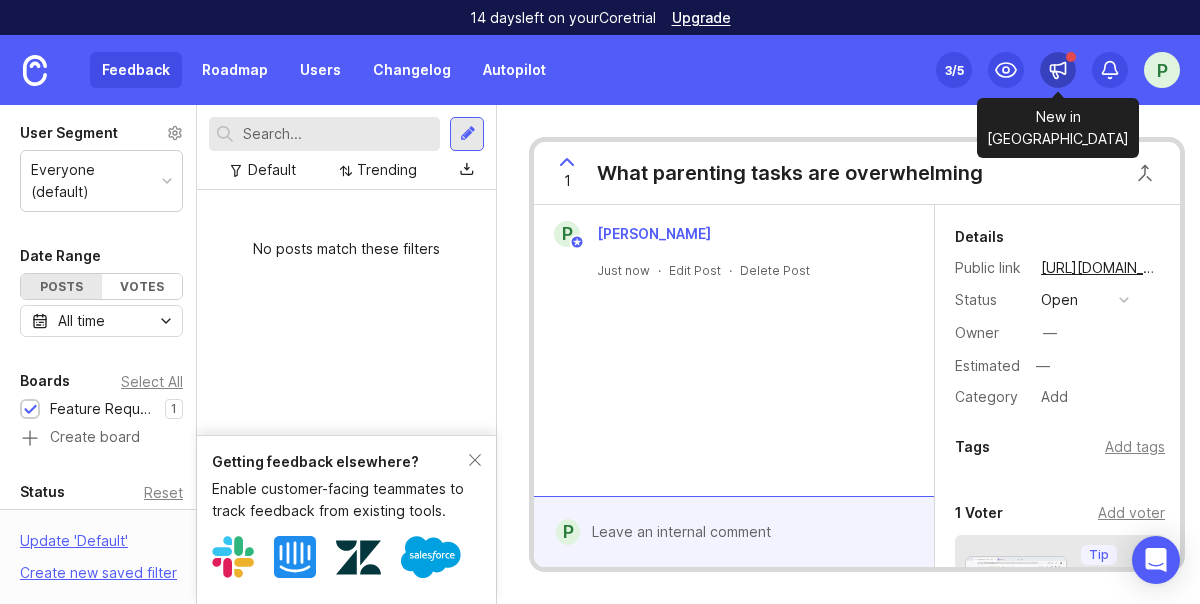 click 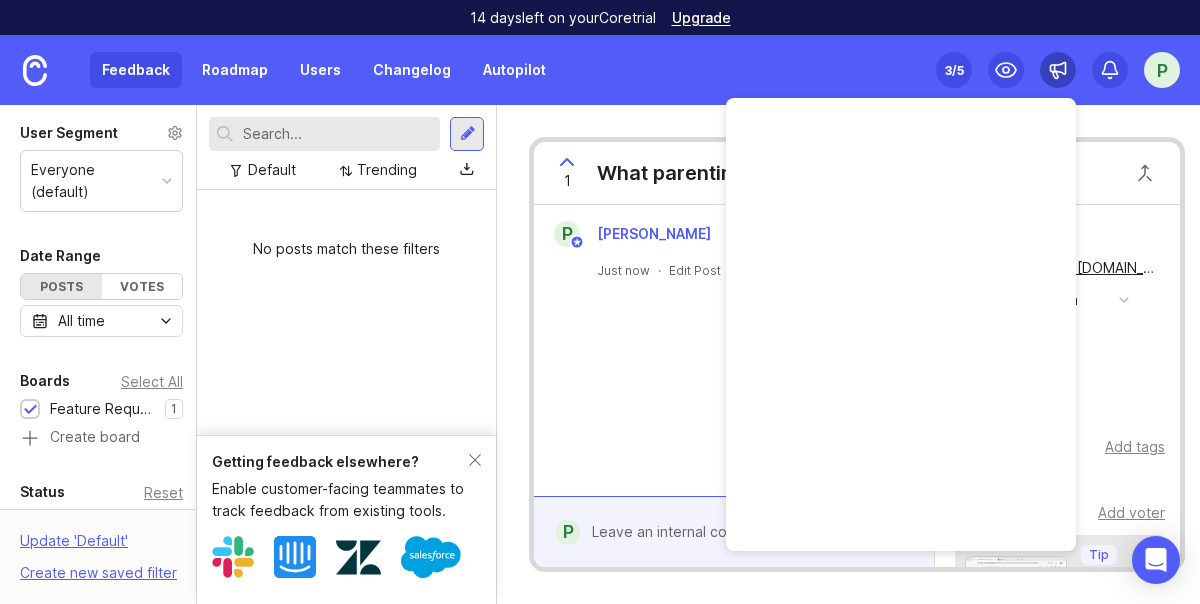 click 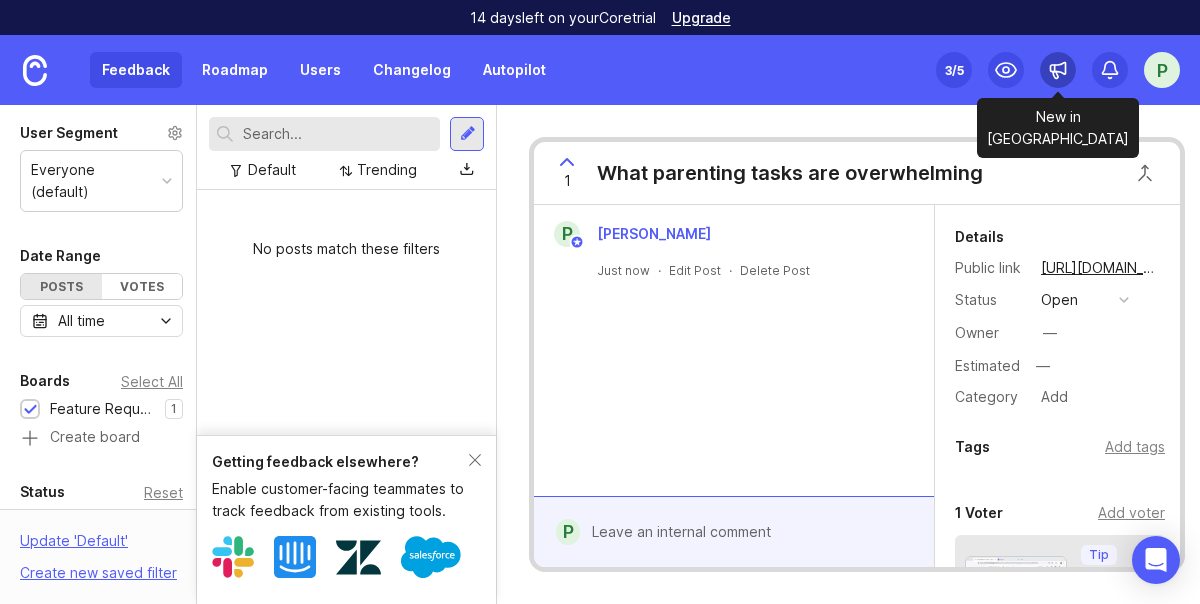 click 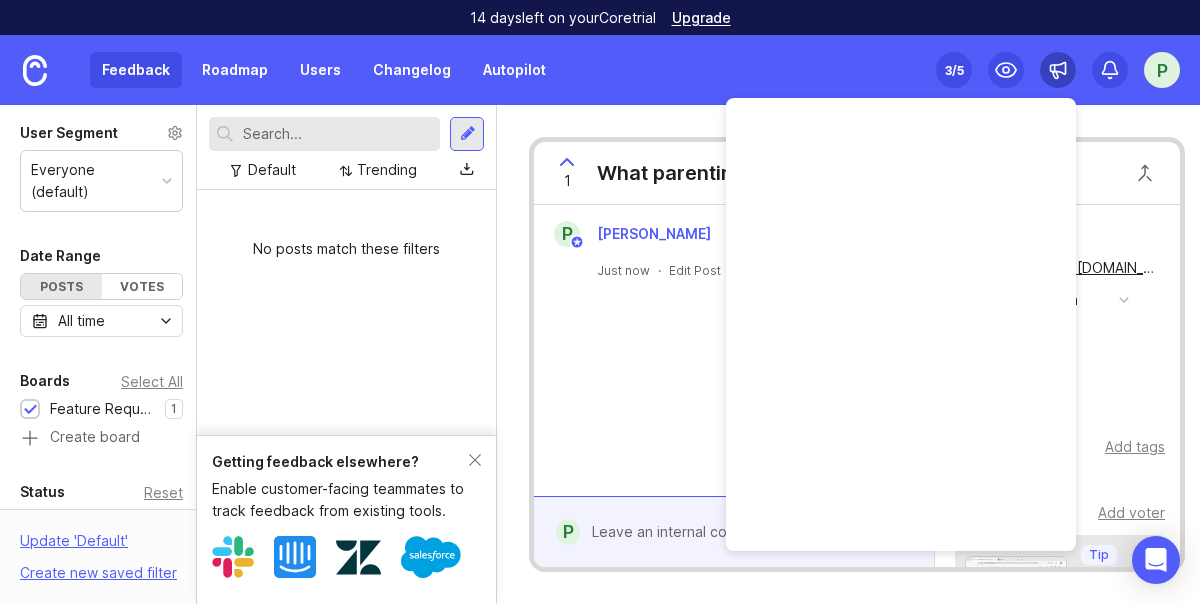 click 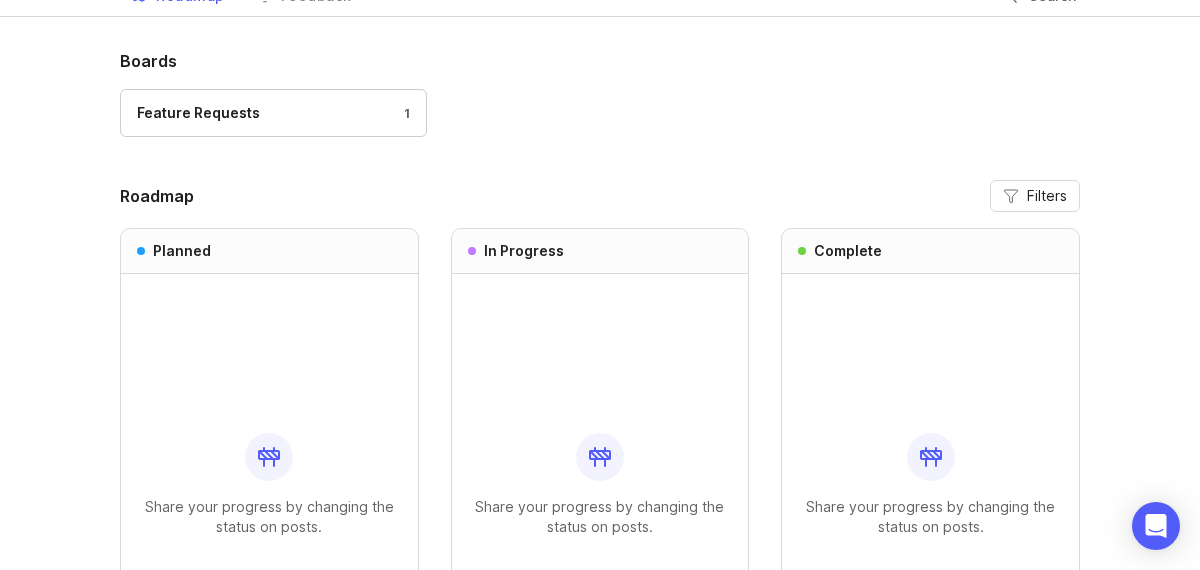 scroll, scrollTop: 0, scrollLeft: 0, axis: both 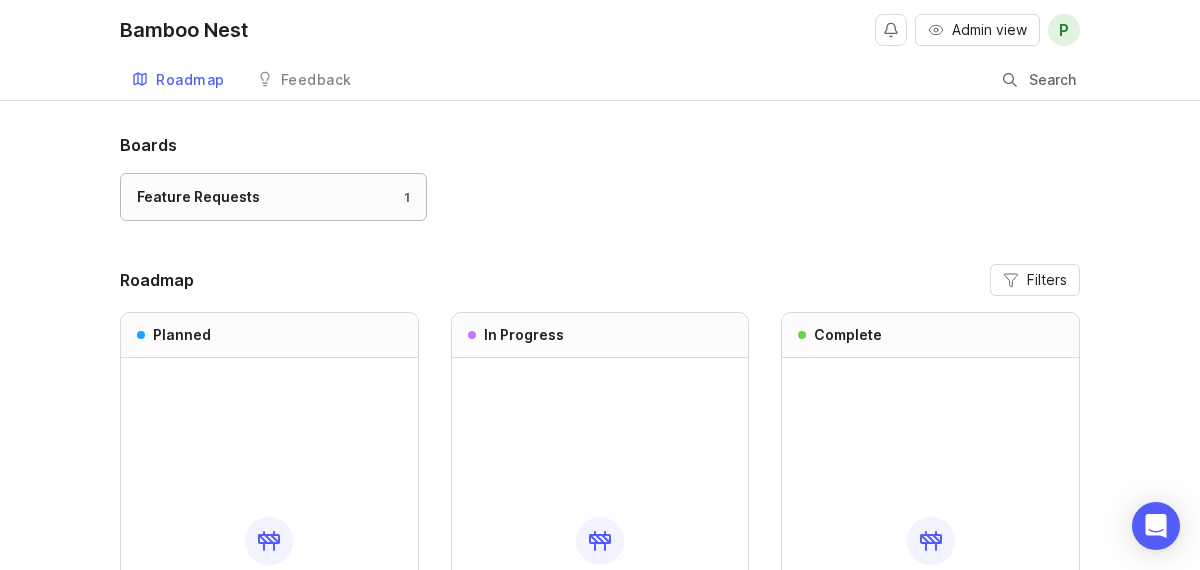 click on "Feature Requests 1" at bounding box center [273, 197] 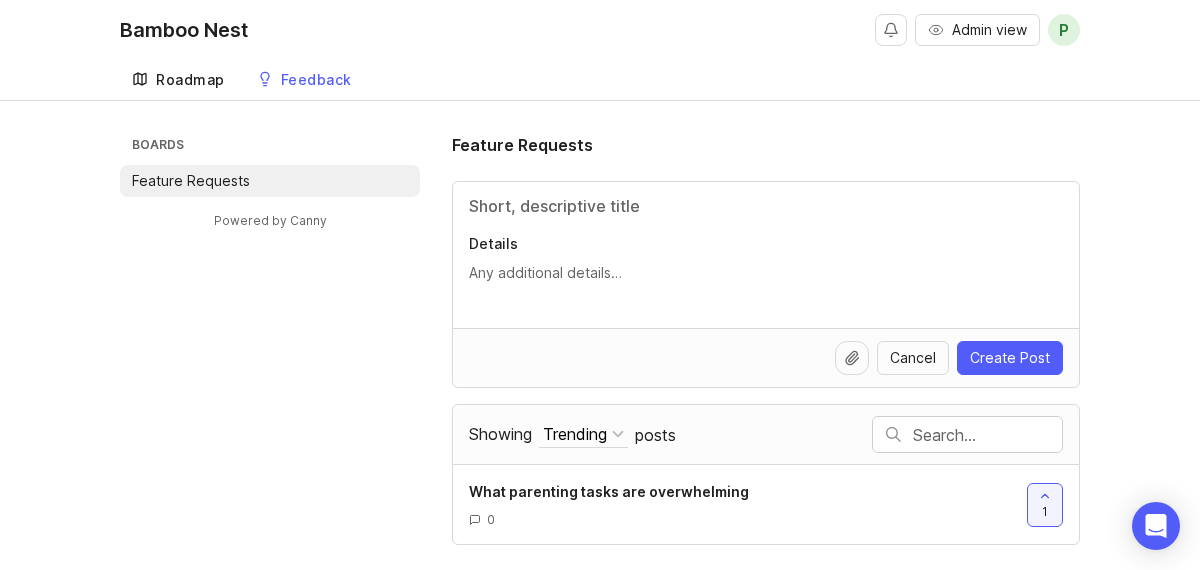 click on "Roadmap" at bounding box center [190, 80] 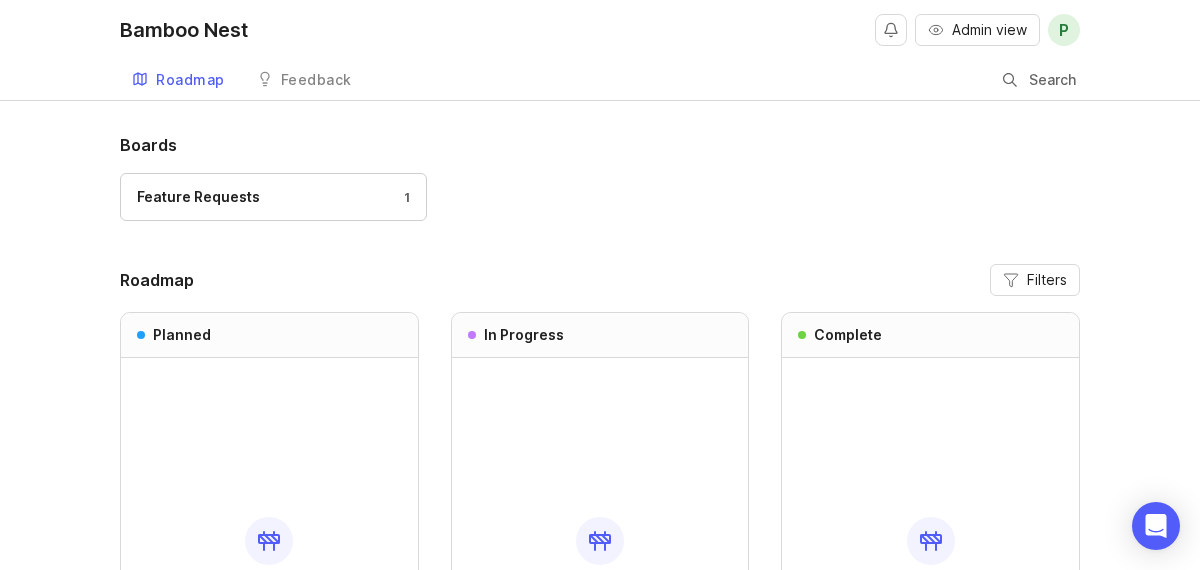 click on "Bamboo Nest" at bounding box center [184, 30] 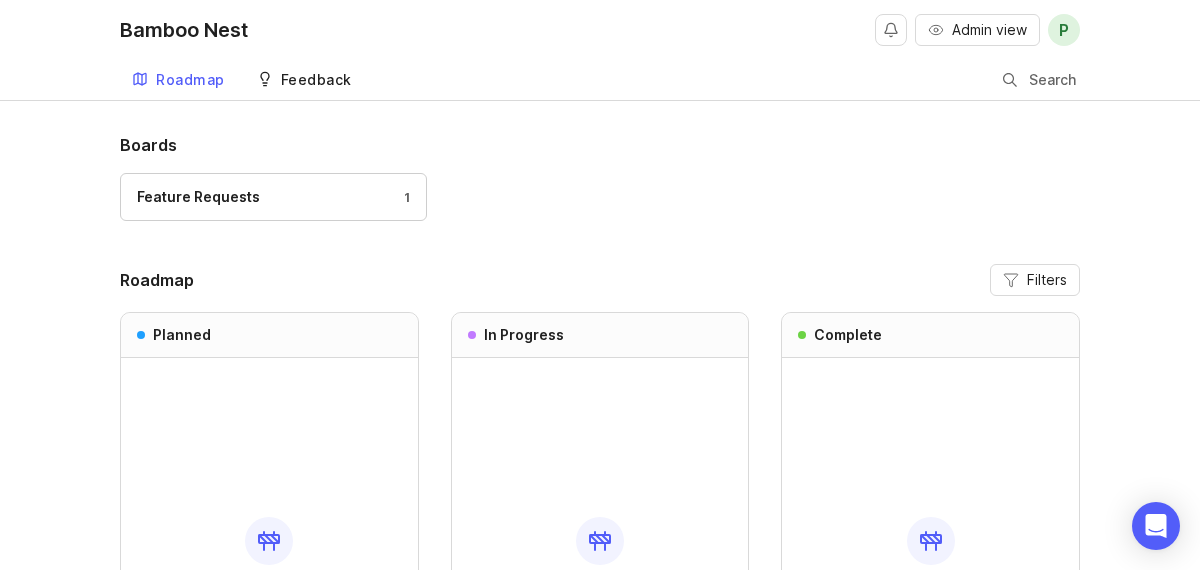 click on "Feedback" at bounding box center [316, 80] 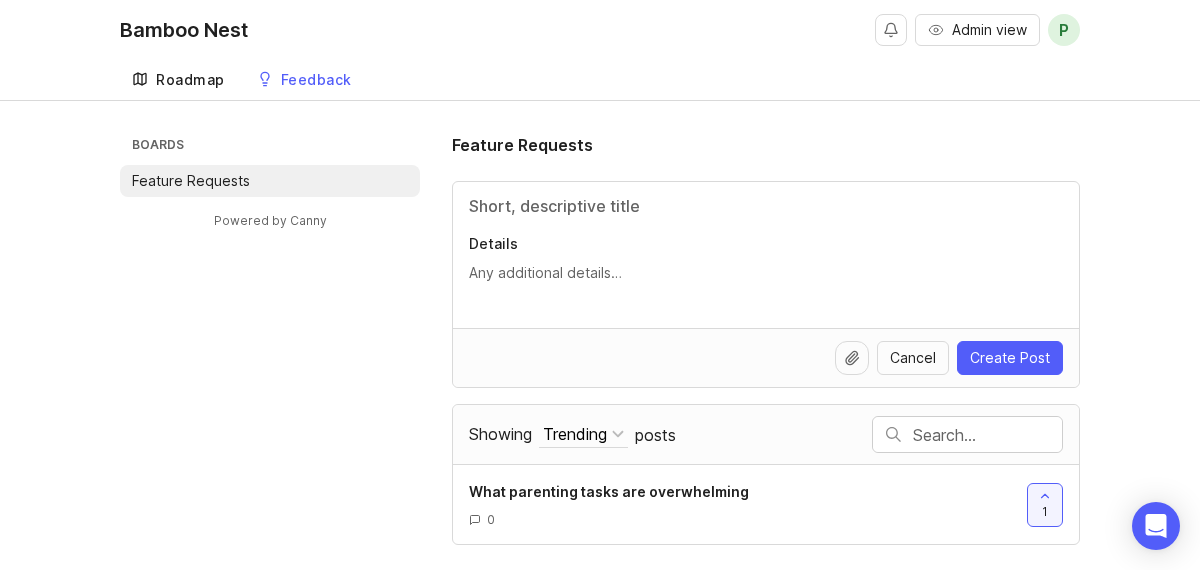 click on "Roadmap" at bounding box center (190, 80) 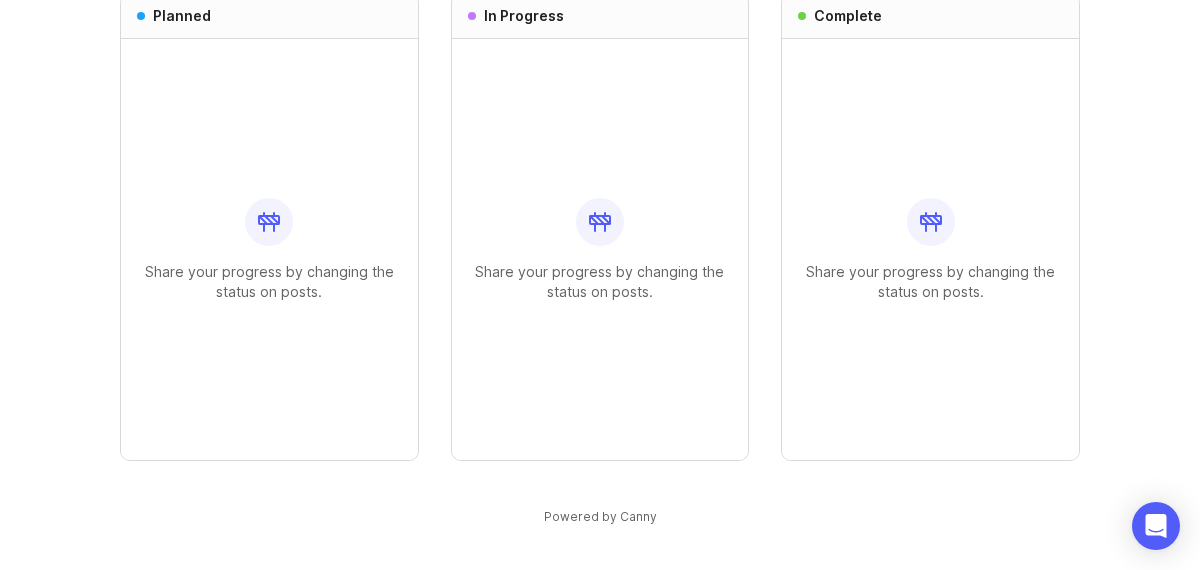 scroll, scrollTop: 0, scrollLeft: 0, axis: both 